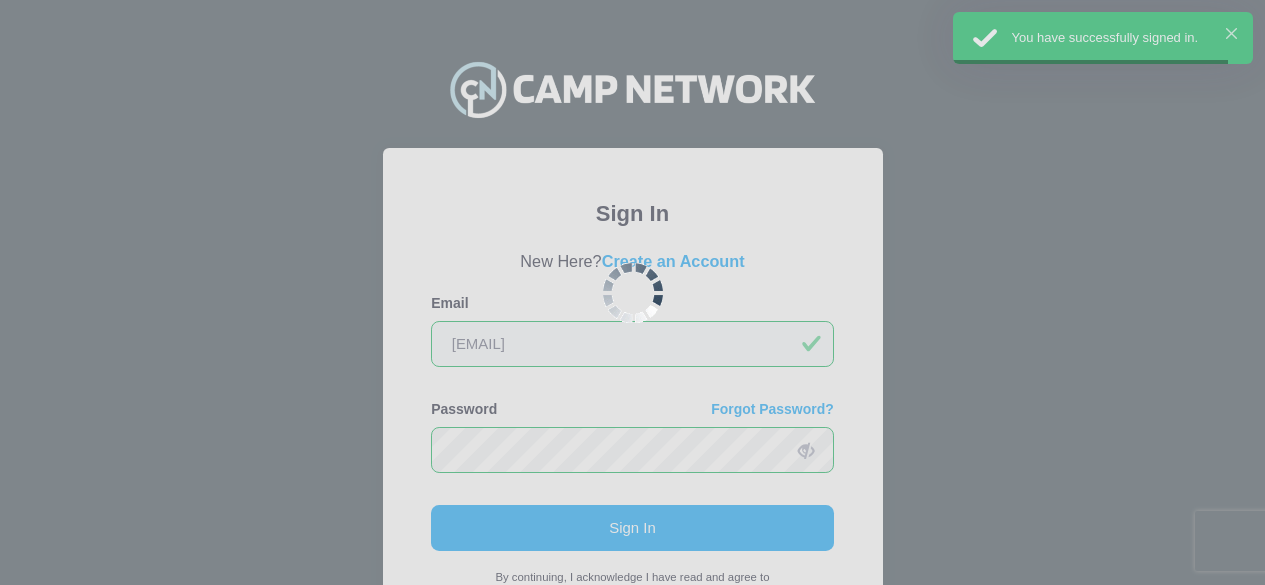 scroll, scrollTop: 0, scrollLeft: 0, axis: both 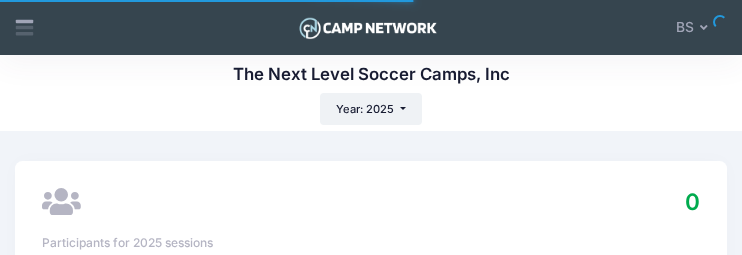 select 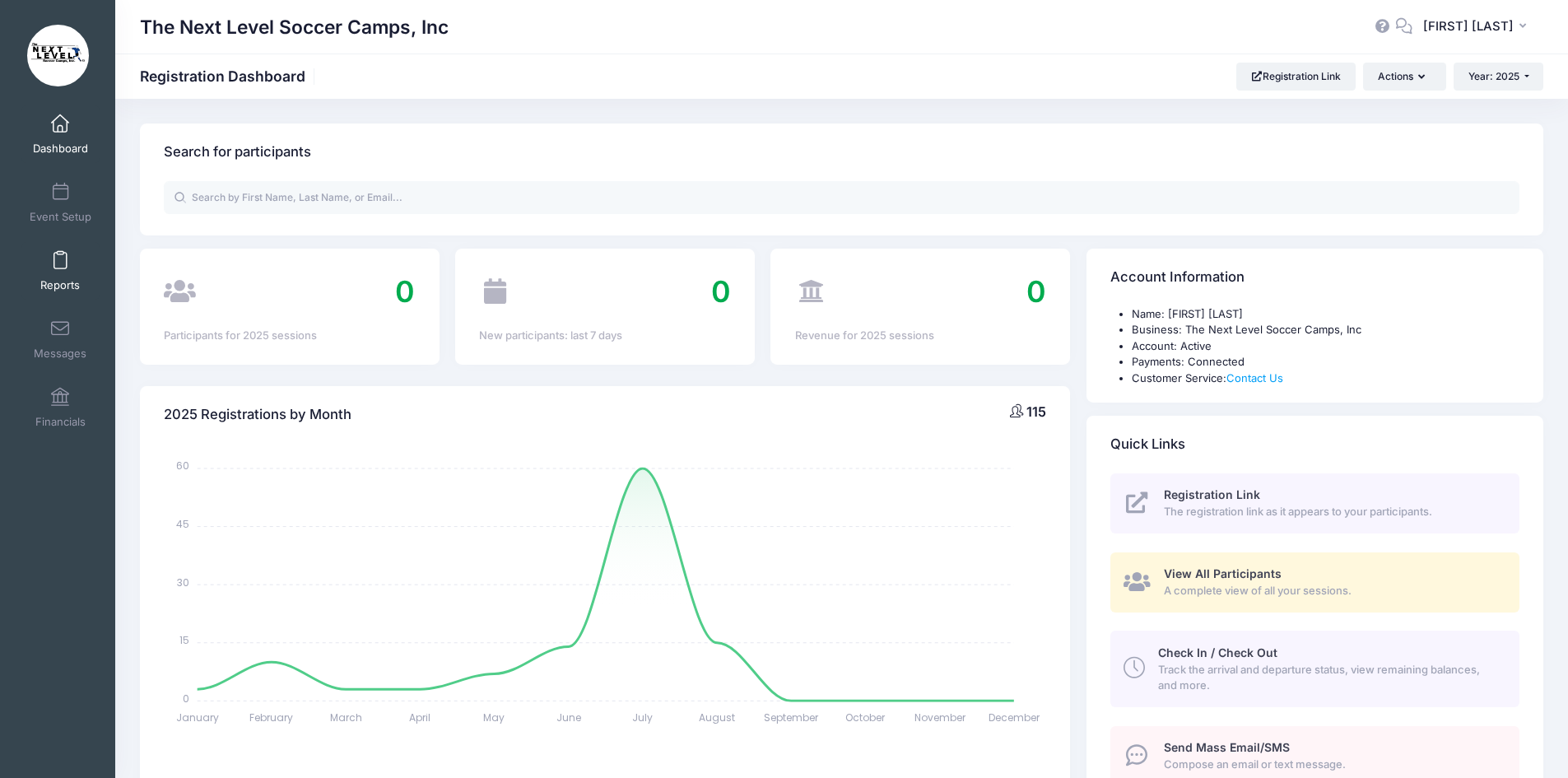 click at bounding box center [60, 261] 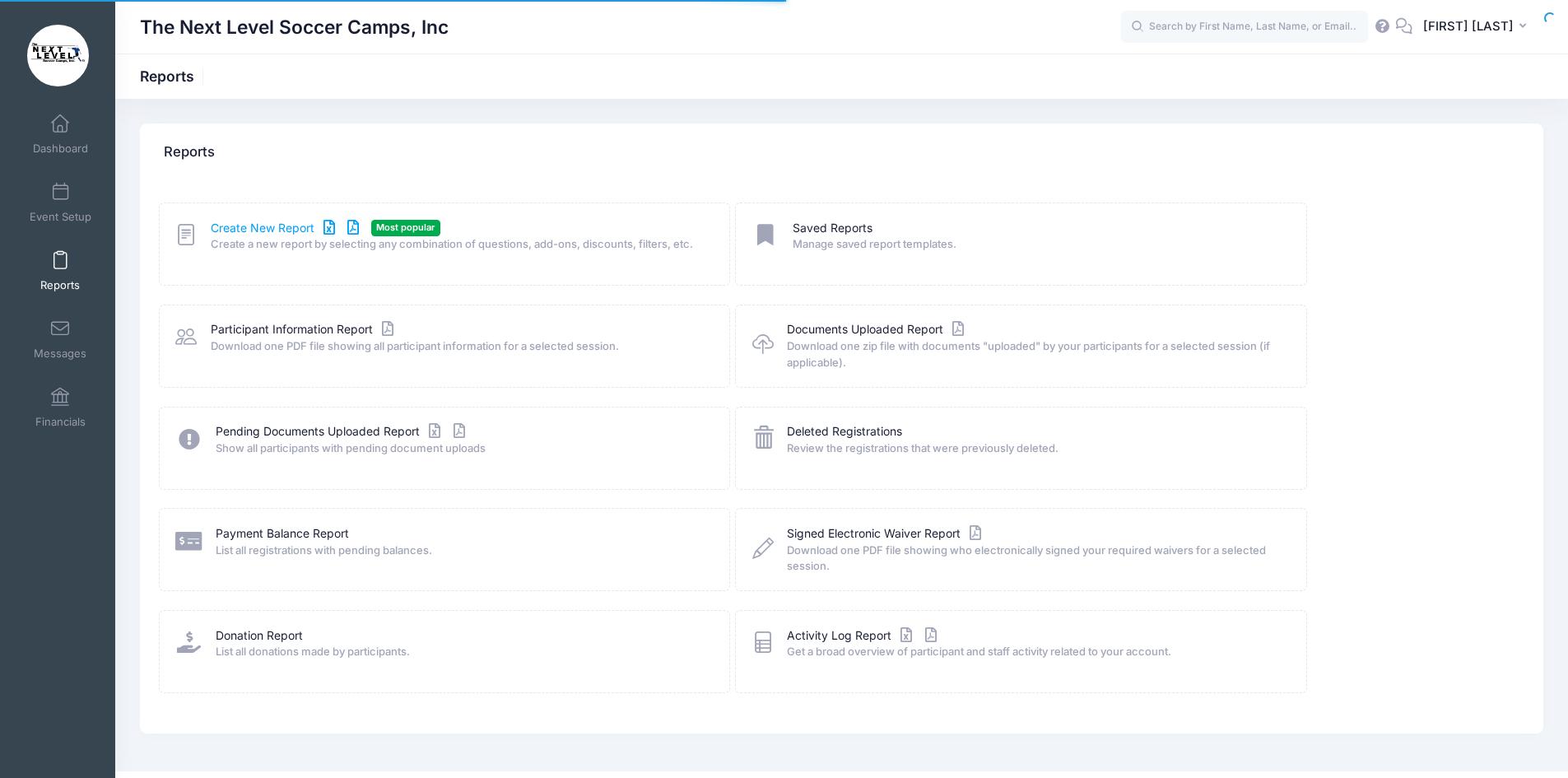 scroll, scrollTop: 0, scrollLeft: 0, axis: both 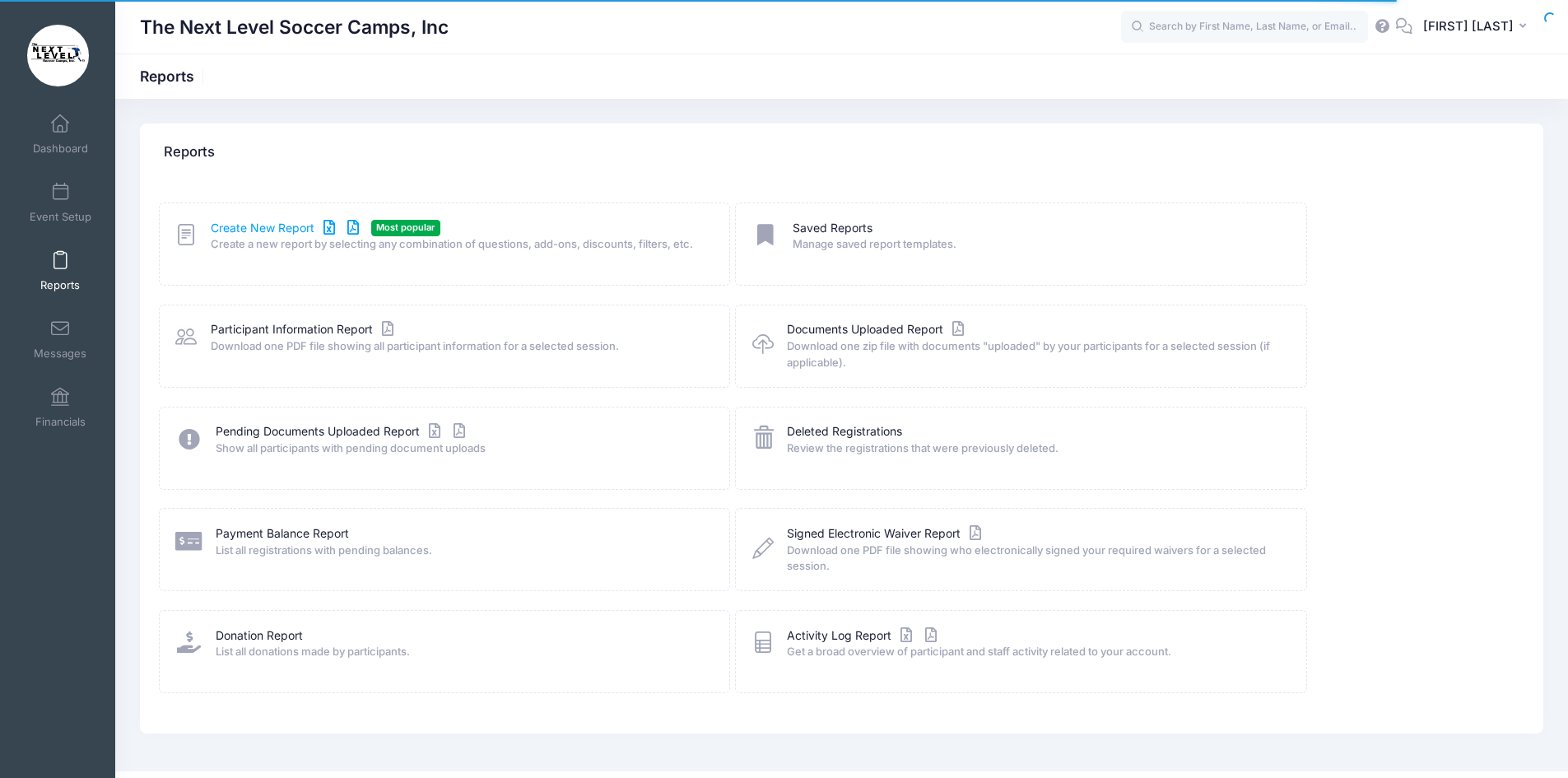 click on "Create New Report" at bounding box center [287, 228] 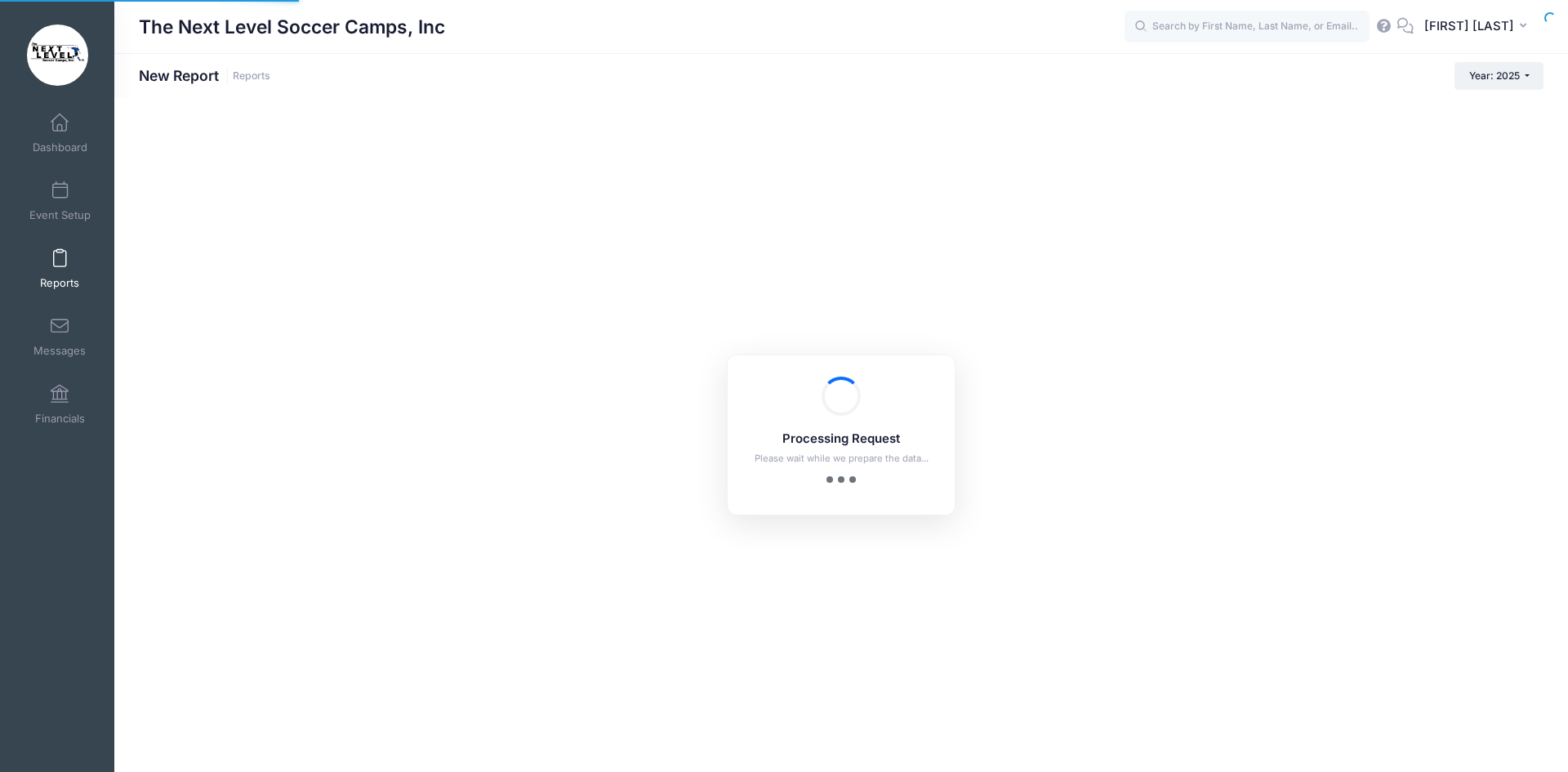 scroll, scrollTop: 0, scrollLeft: 0, axis: both 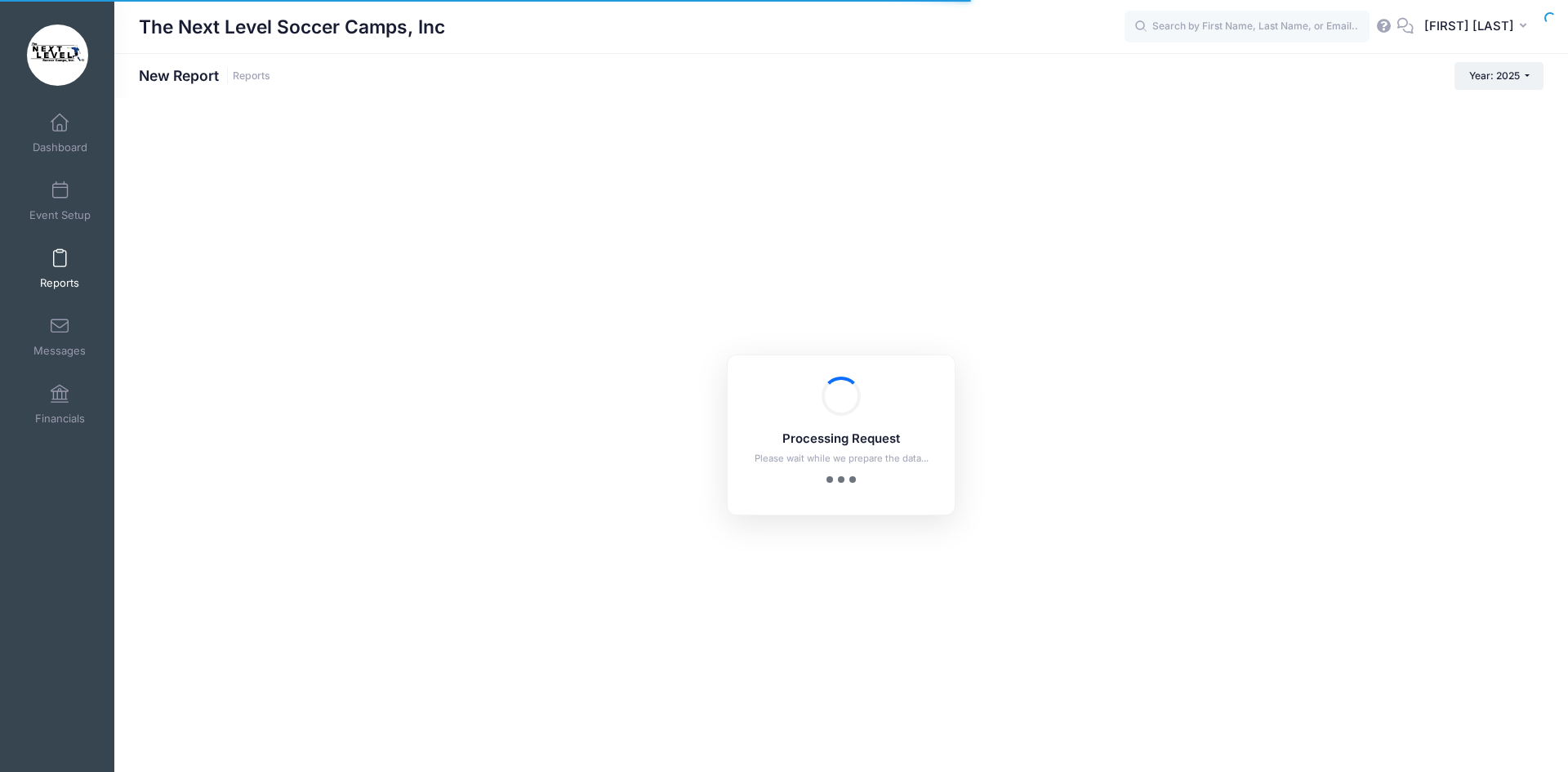 checkbox on "true" 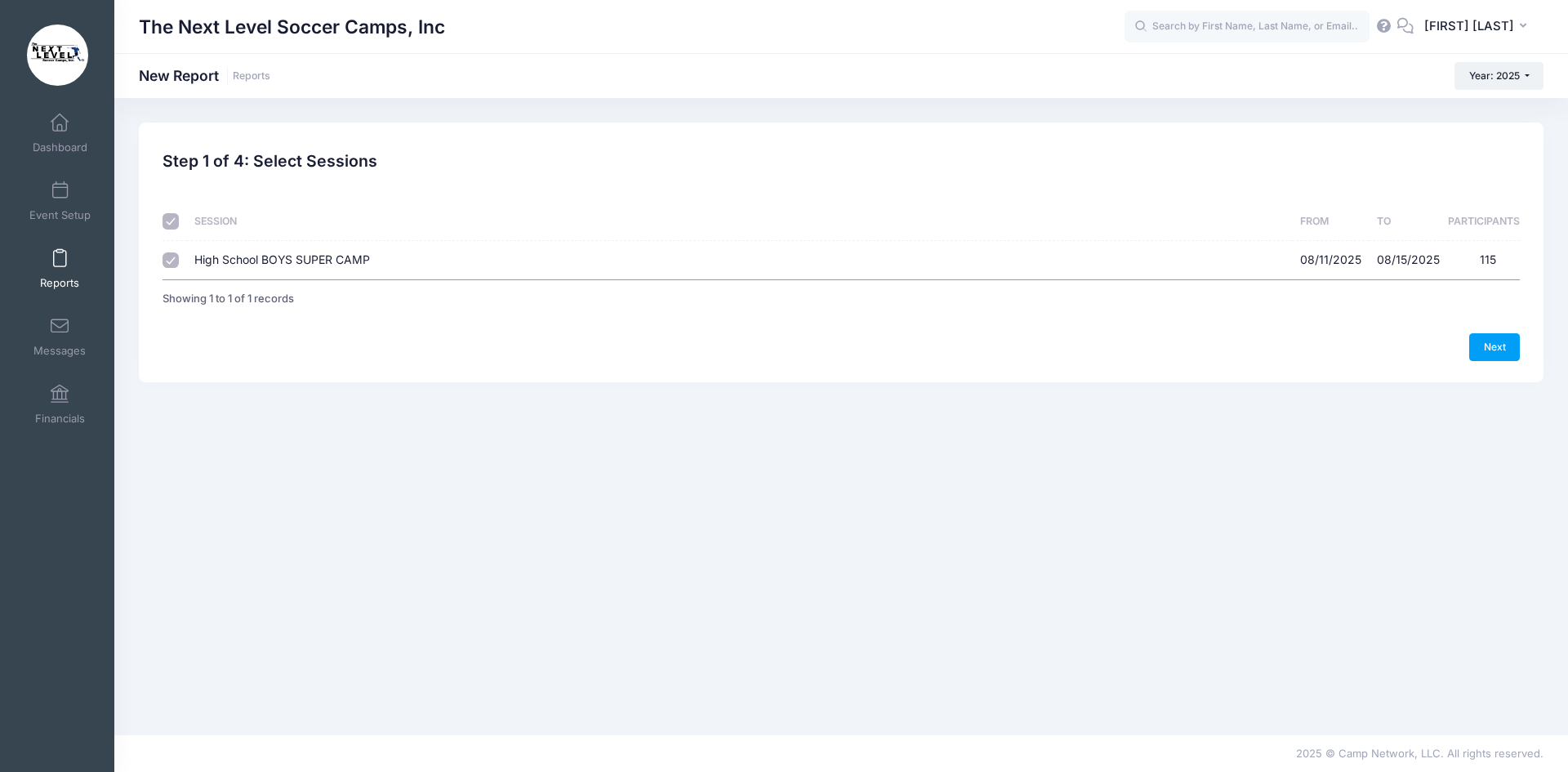 click on "High School BOYS SUPER CAMP" at bounding box center (282, 259) 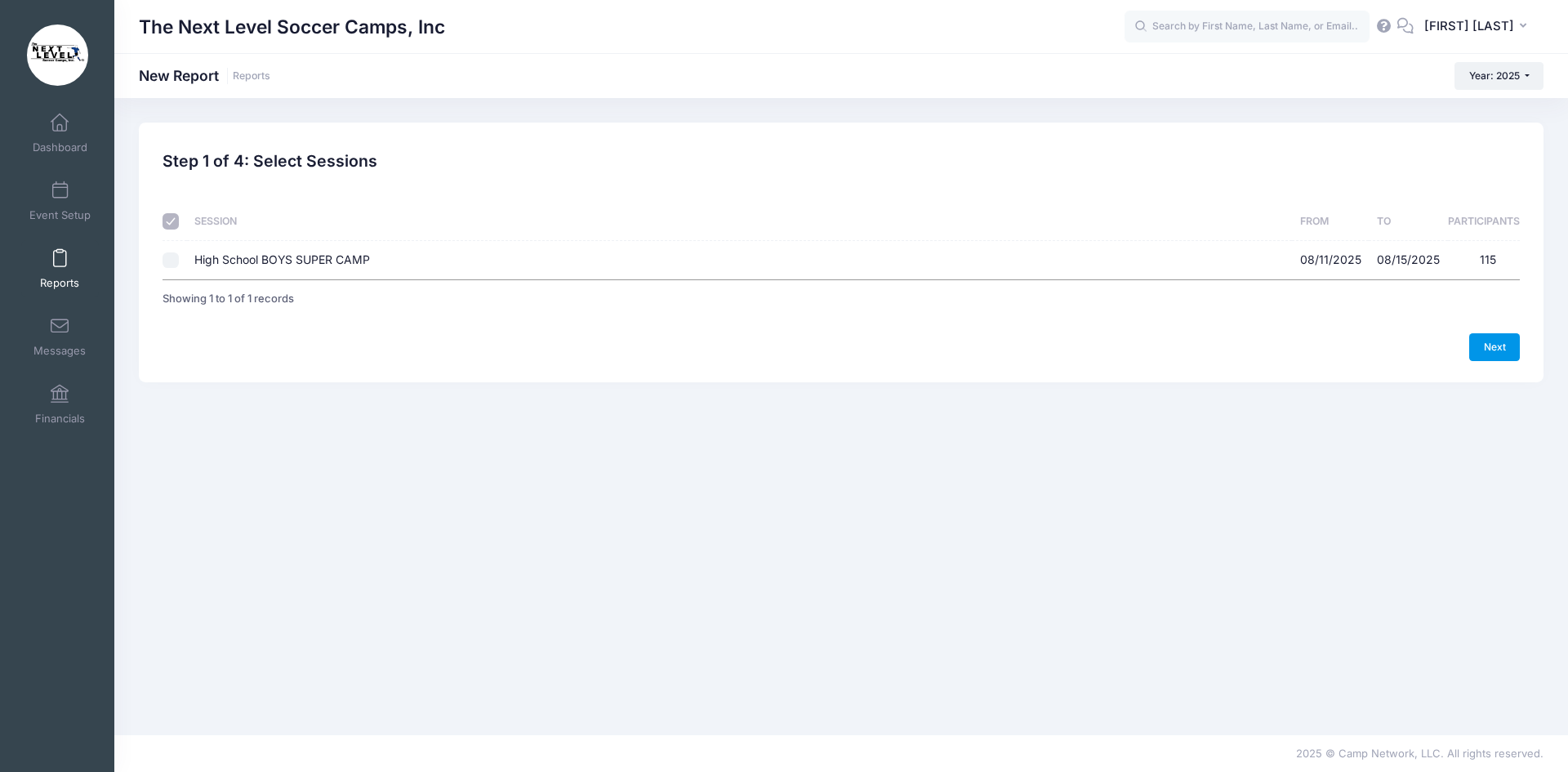click on "Next" at bounding box center [1494, 347] 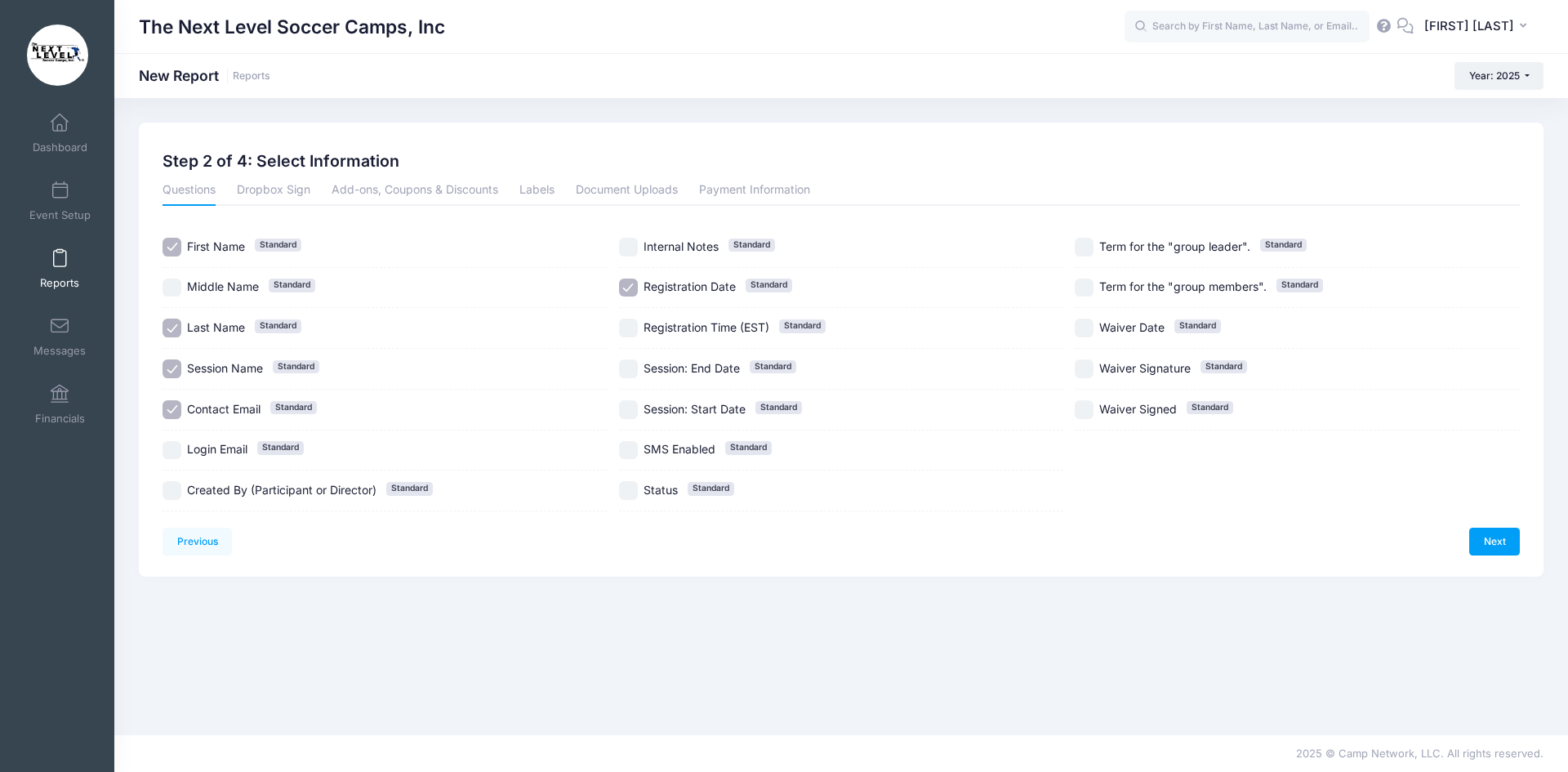 click on "Session Name Standard" at bounding box center [172, 368] 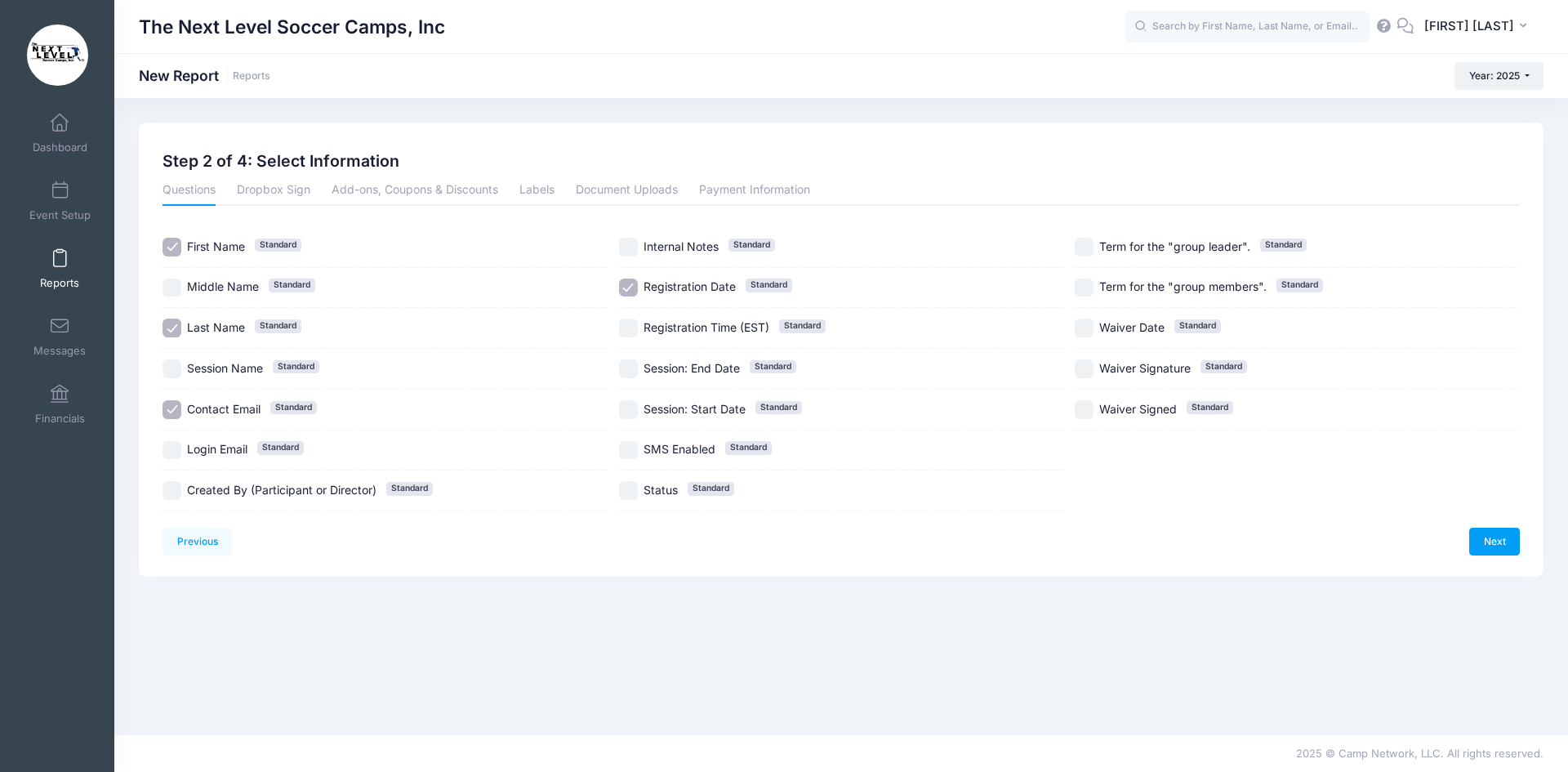 click on "Contact Email Standard" at bounding box center (172, 409) 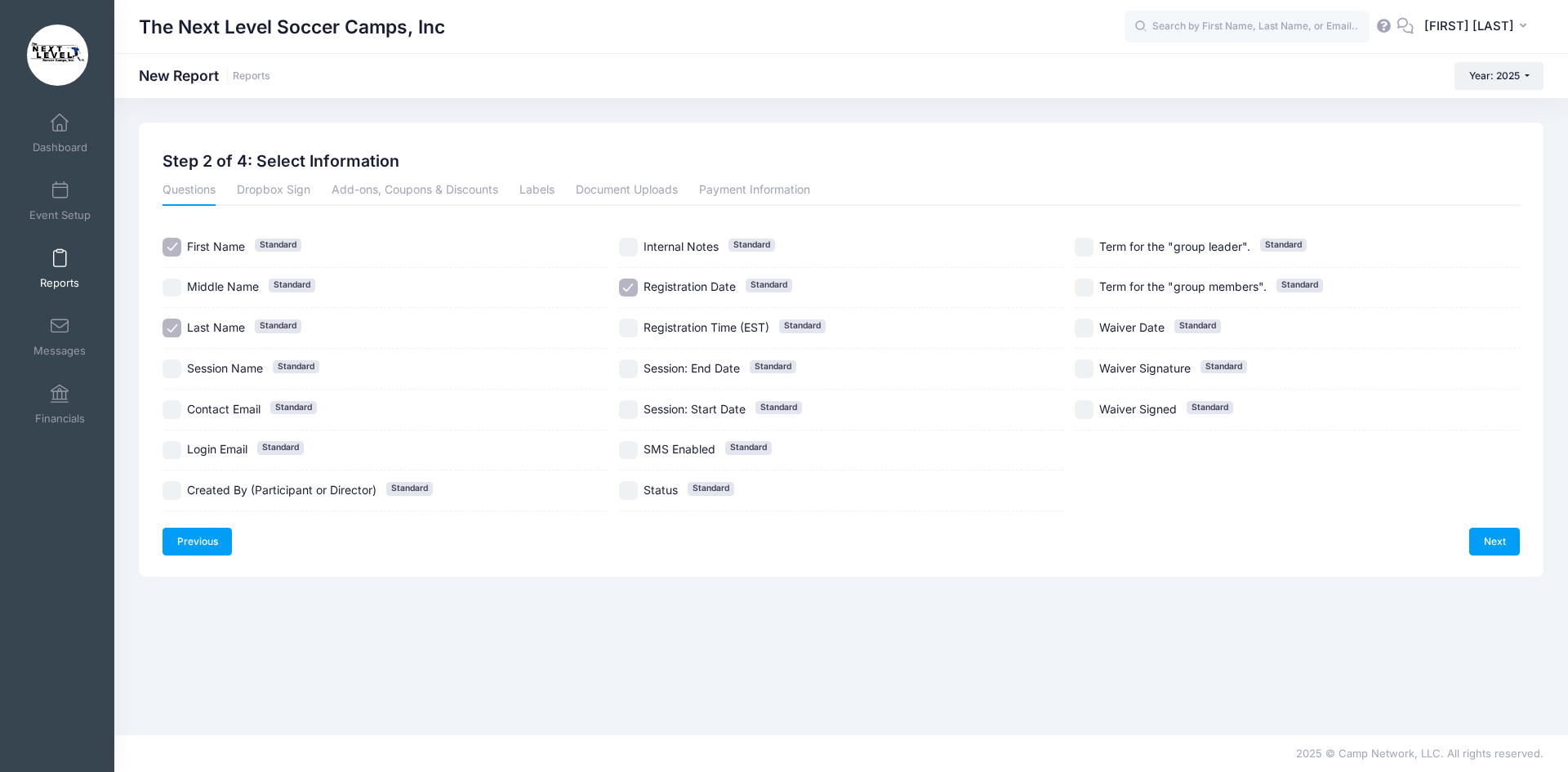 click on "Previous" at bounding box center [197, 542] 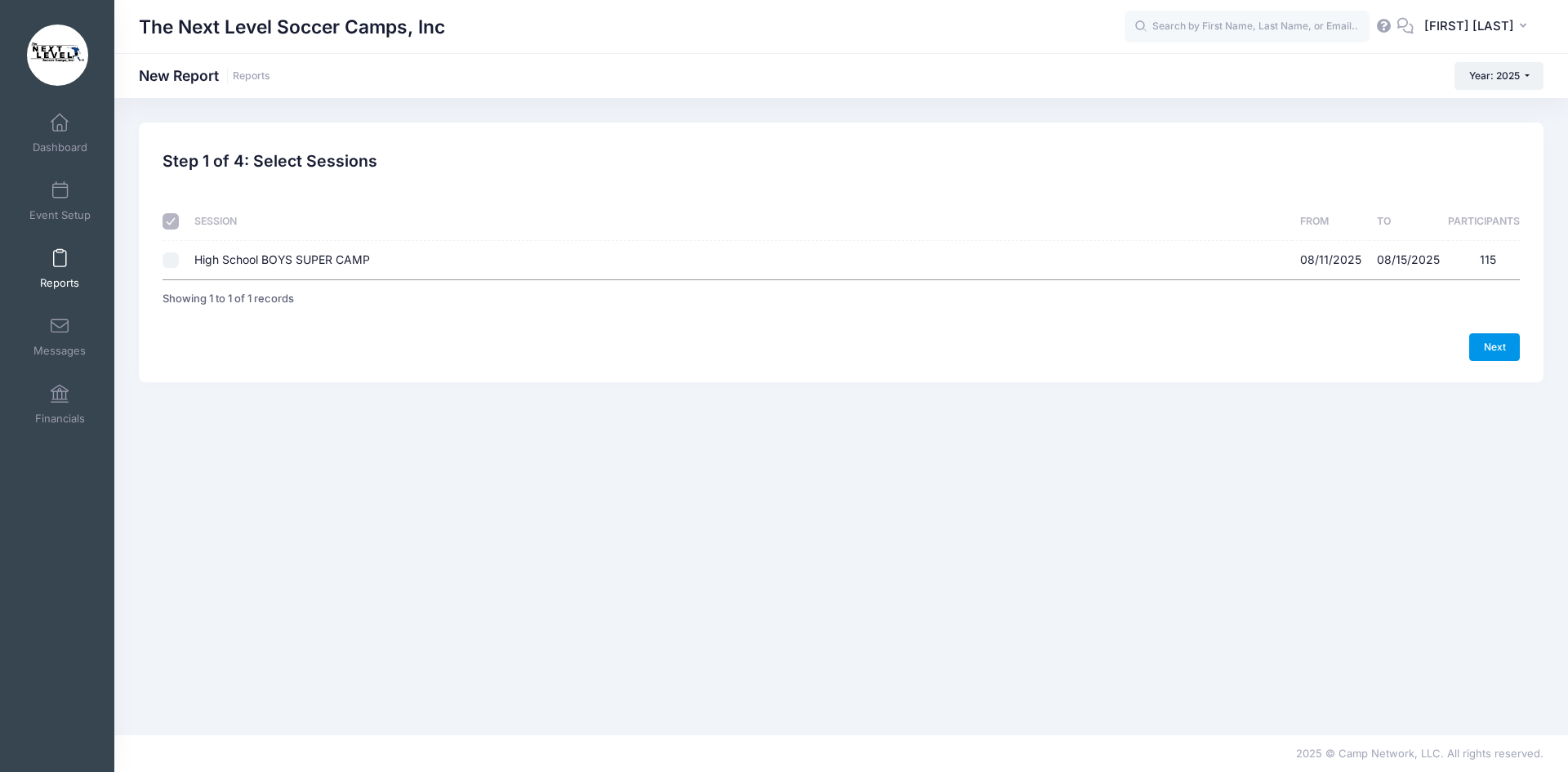 click on "Next" at bounding box center [1494, 347] 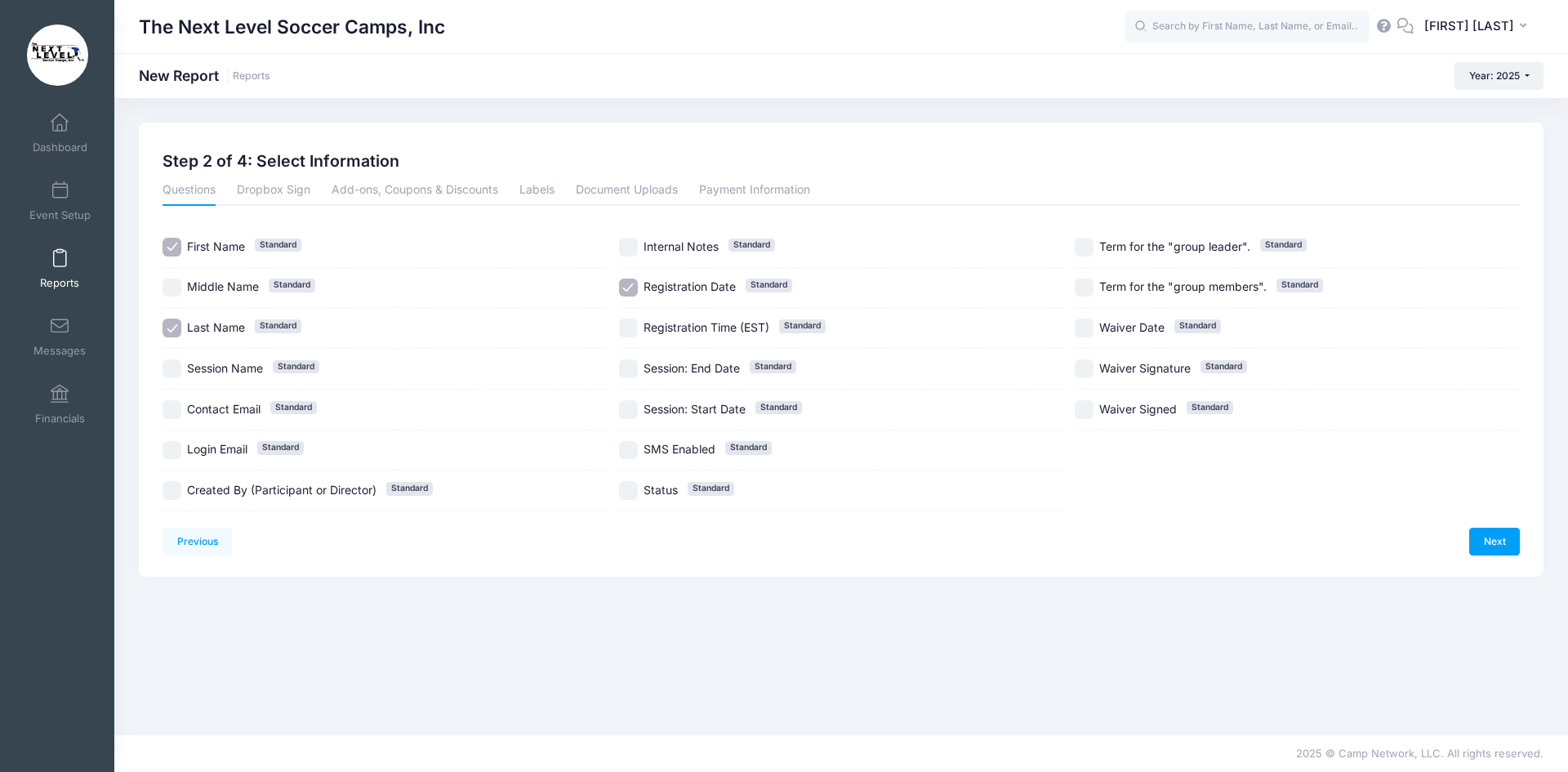 click at bounding box center (60, 259) 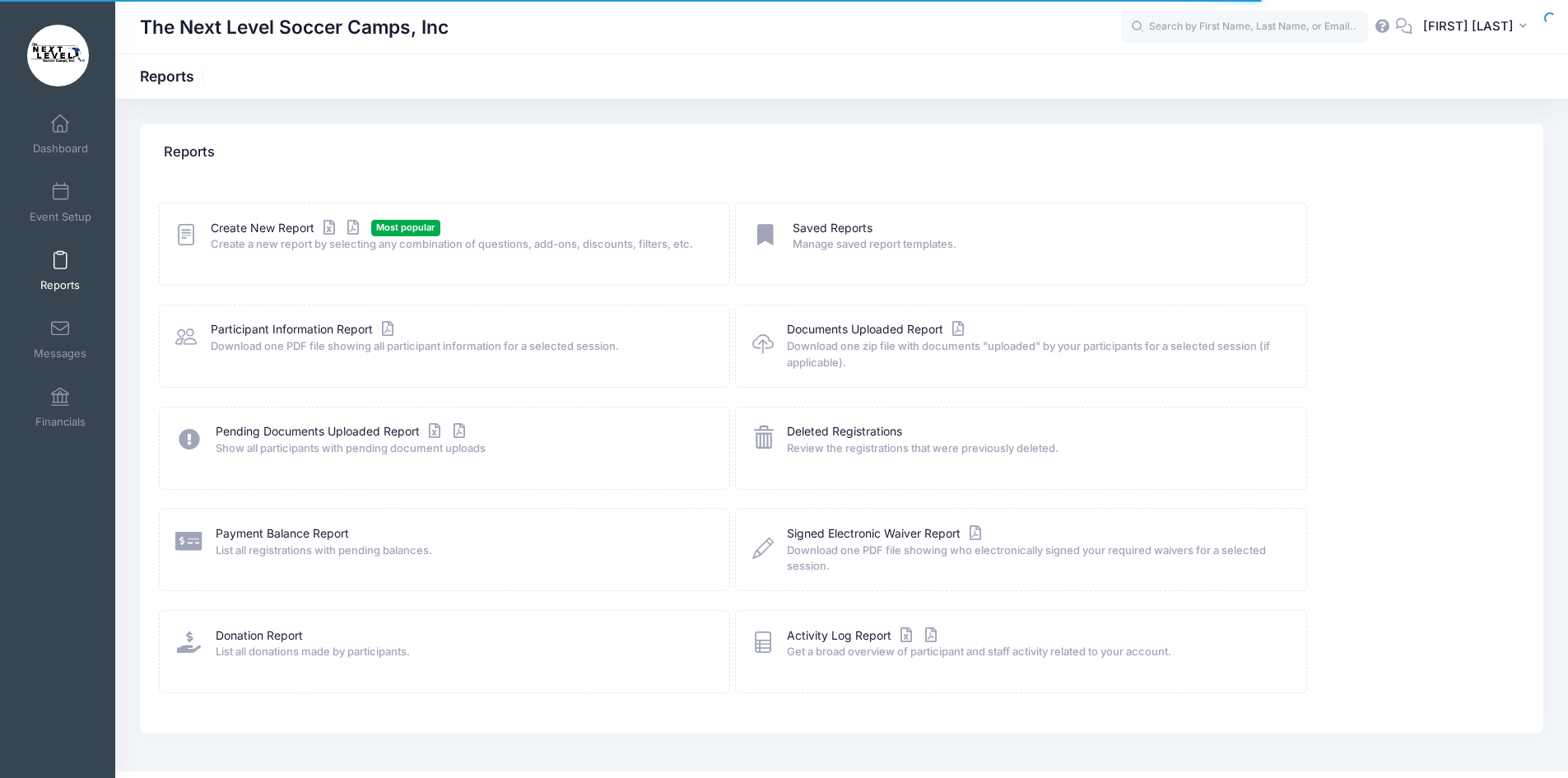 scroll, scrollTop: 0, scrollLeft: 0, axis: both 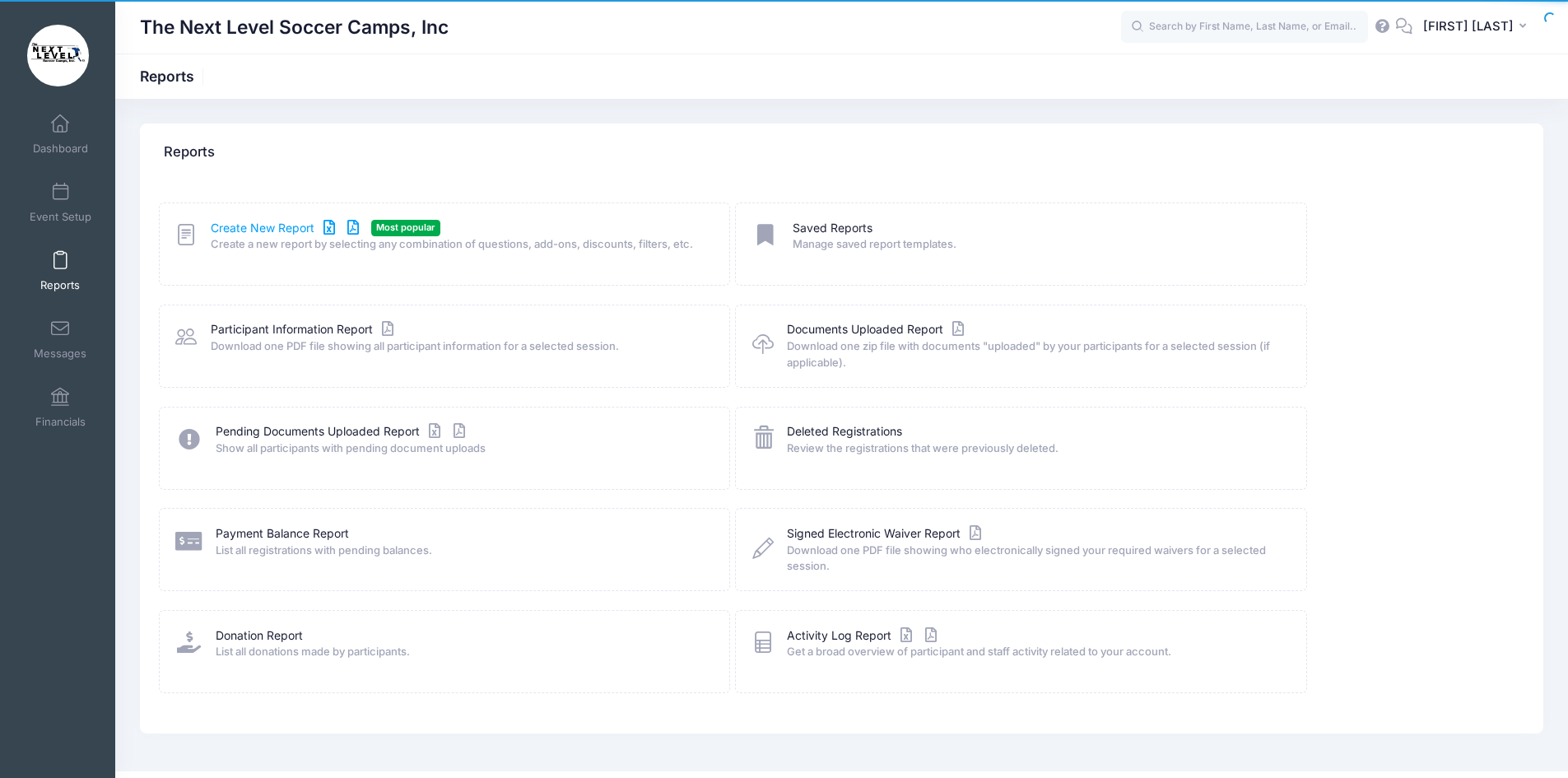 click on "Create New Report" at bounding box center [287, 228] 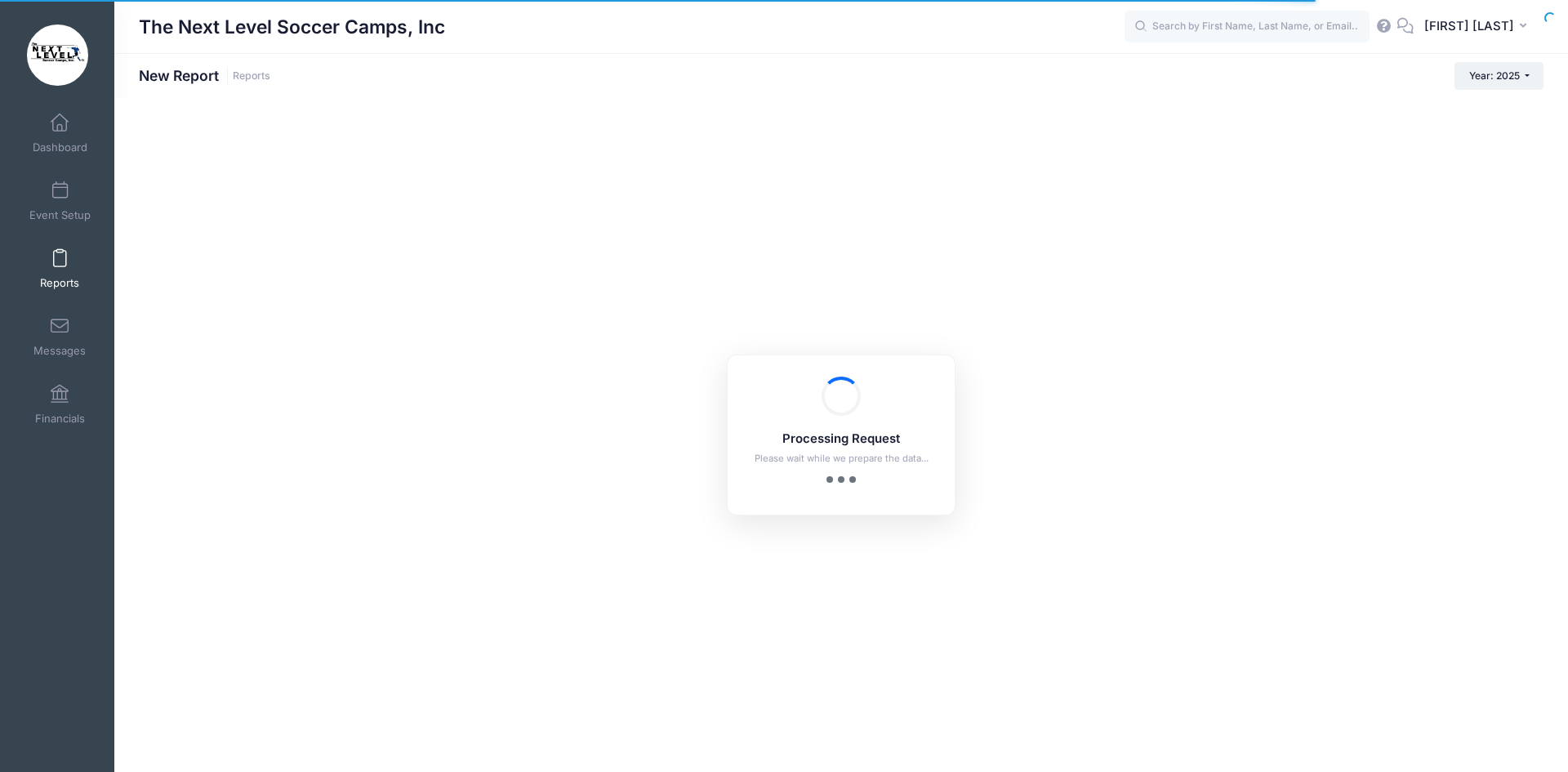 scroll, scrollTop: 0, scrollLeft: 0, axis: both 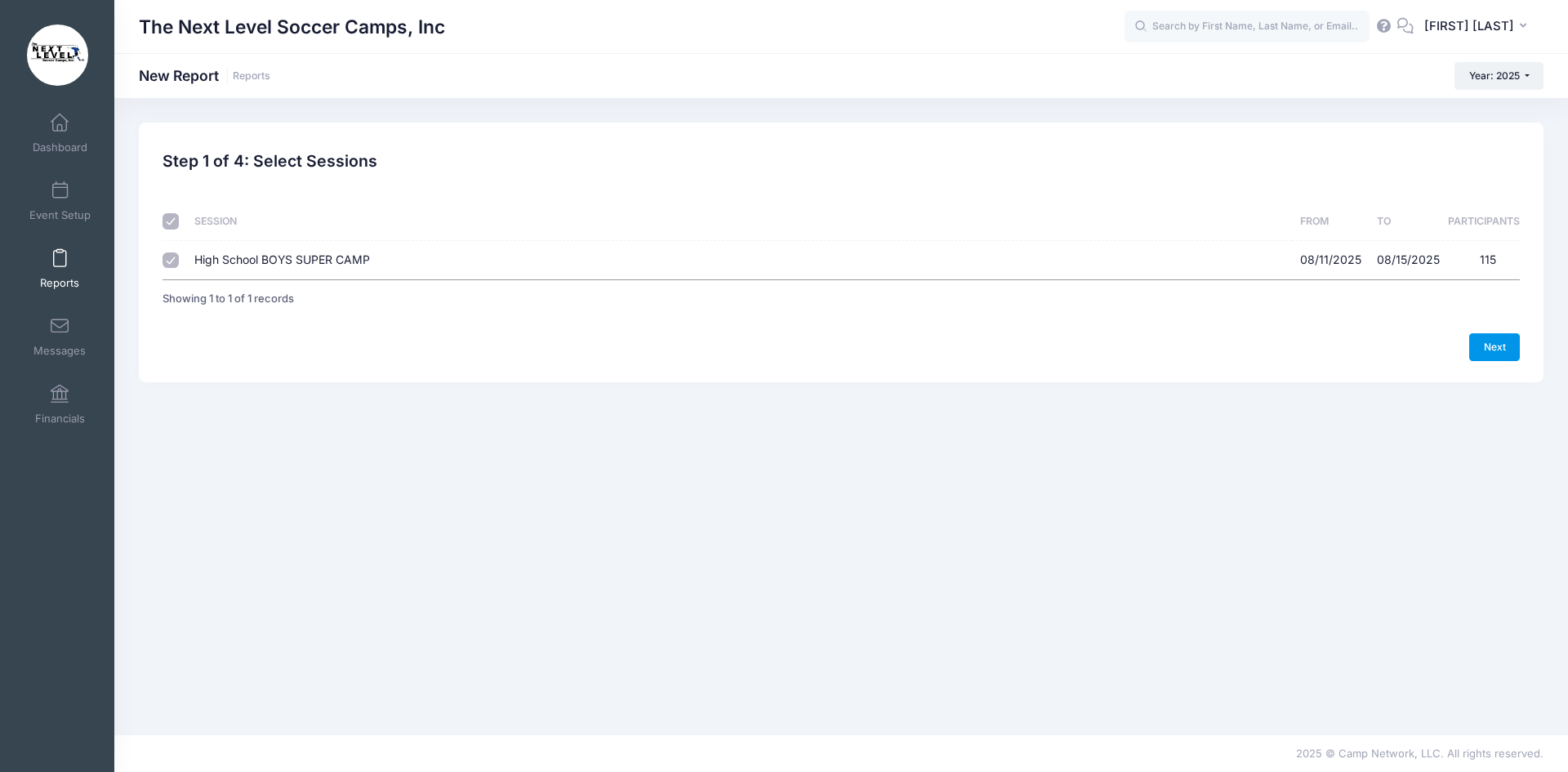 click on "Next" at bounding box center [1494, 347] 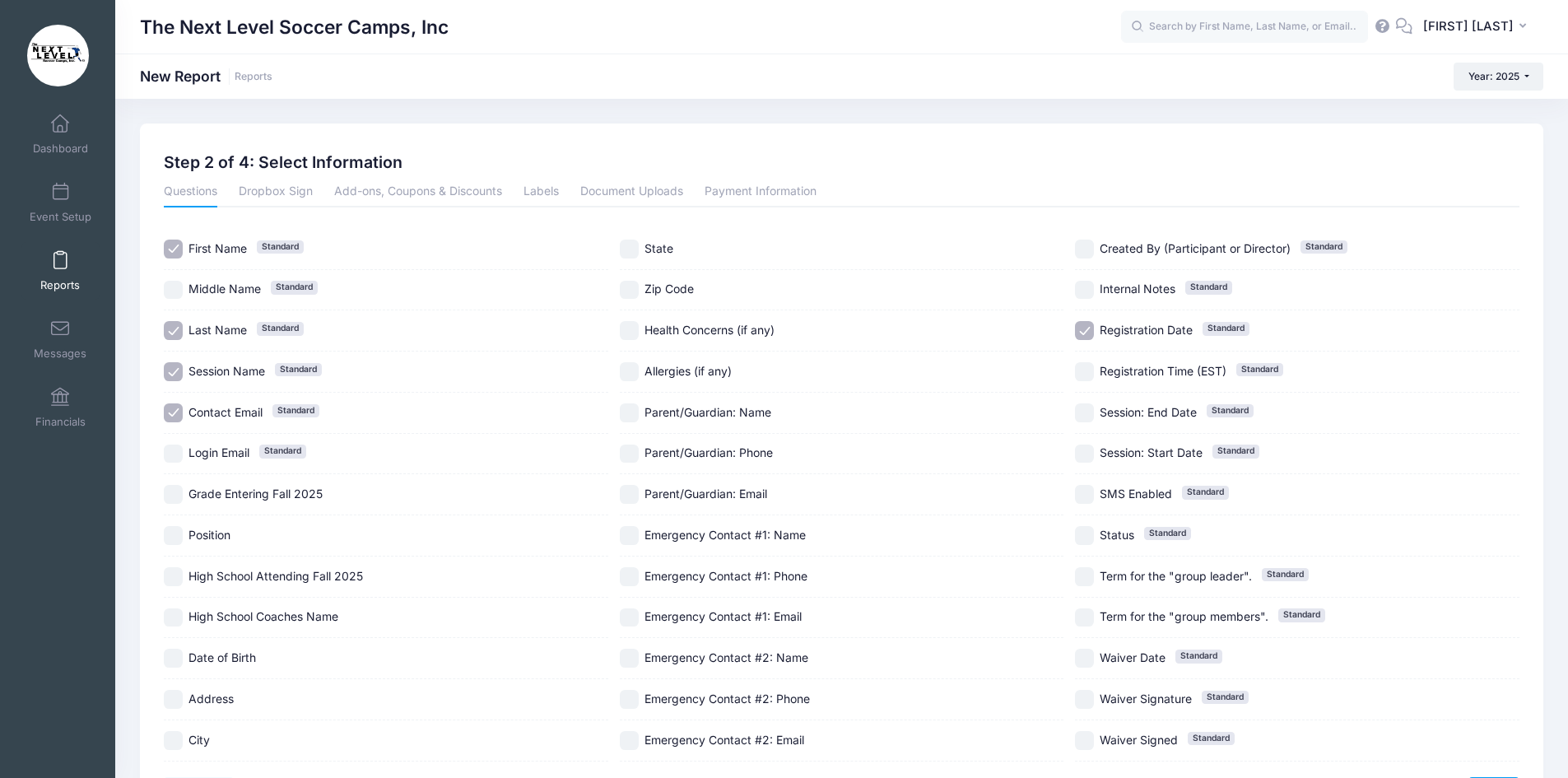 click on "Contact Email Standard" at bounding box center (173, 412) 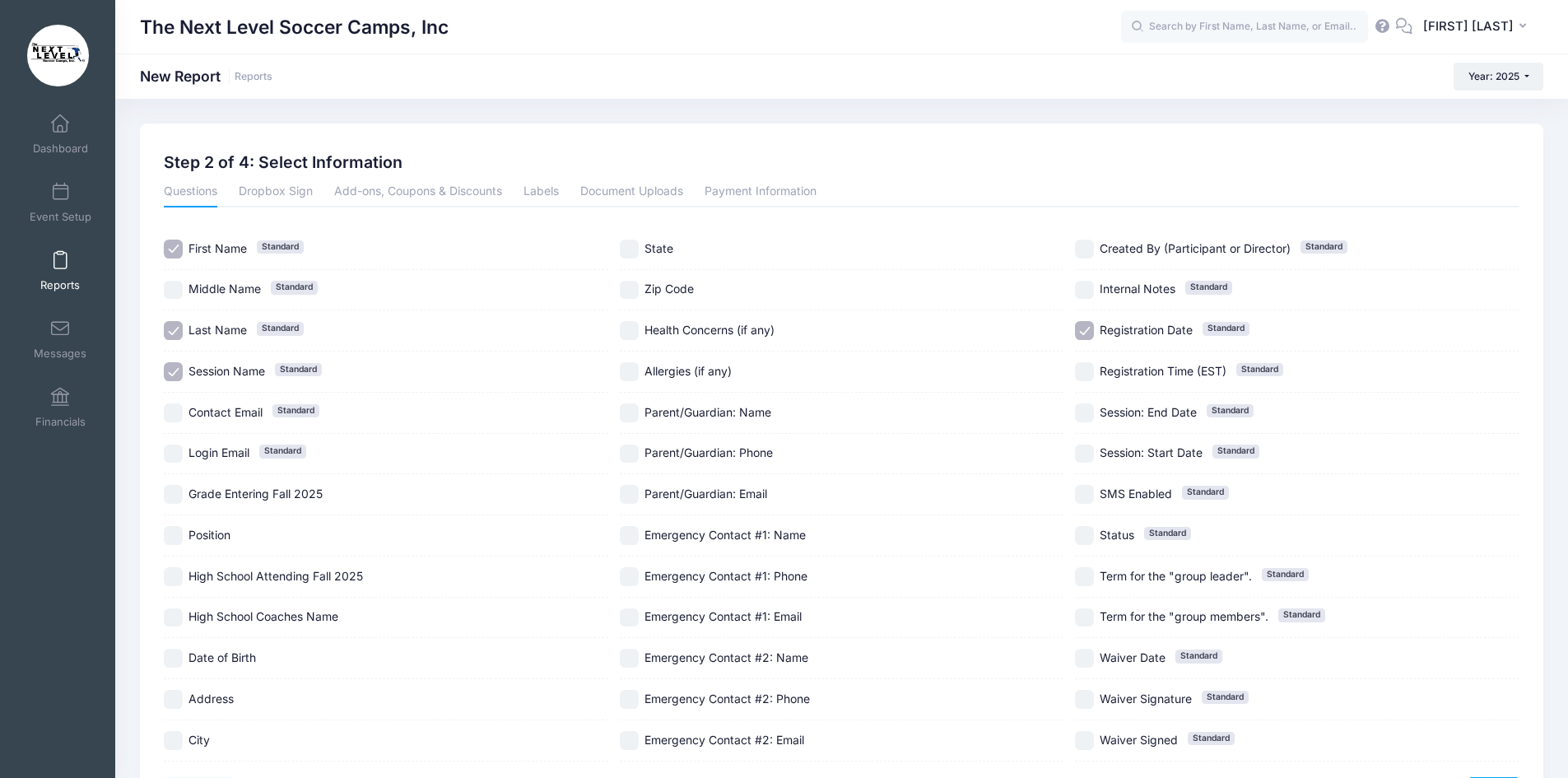 click on "Grade Entering Fall 2025" at bounding box center (173, 494) 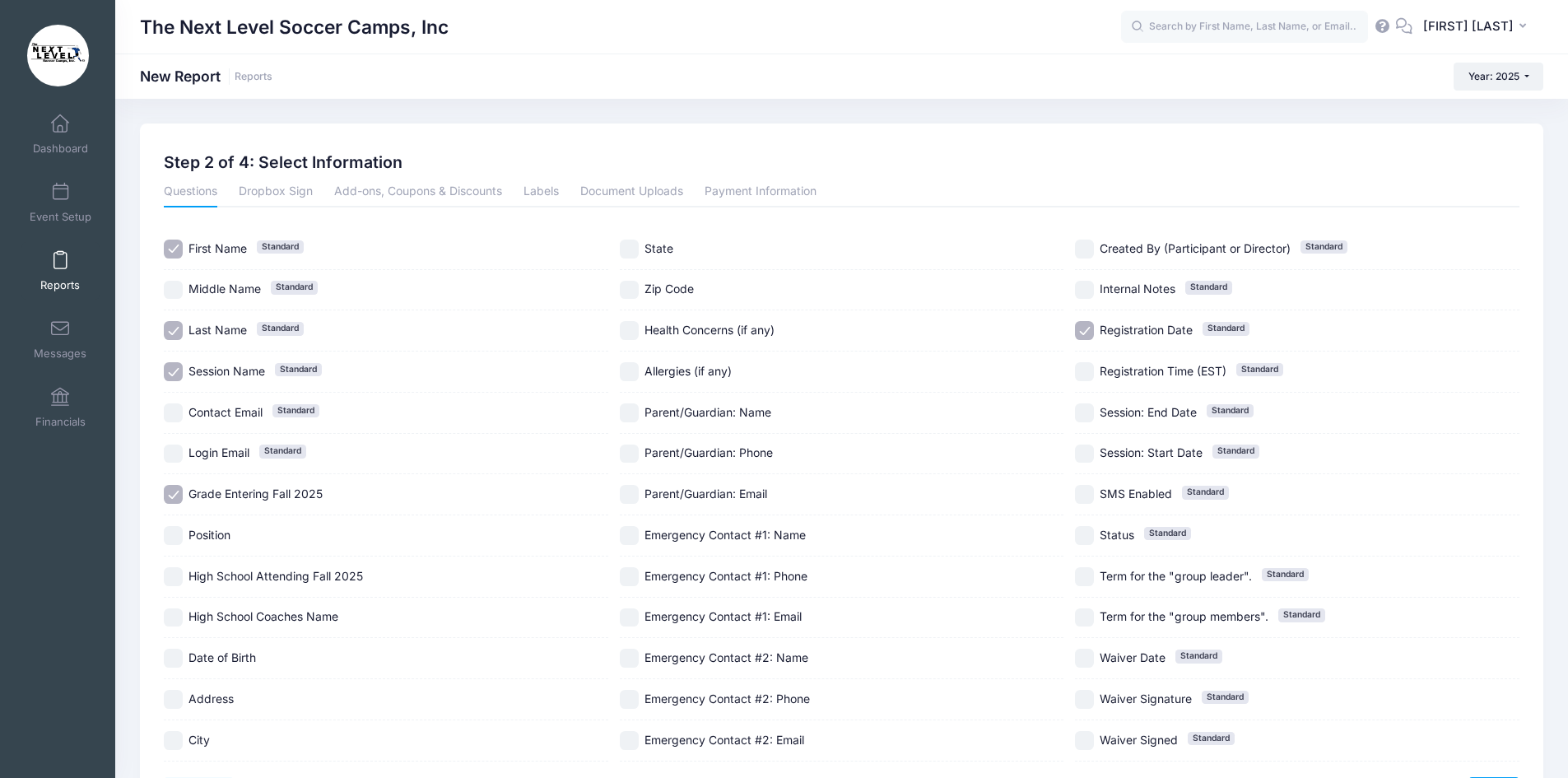 click on "Position" at bounding box center [173, 535] 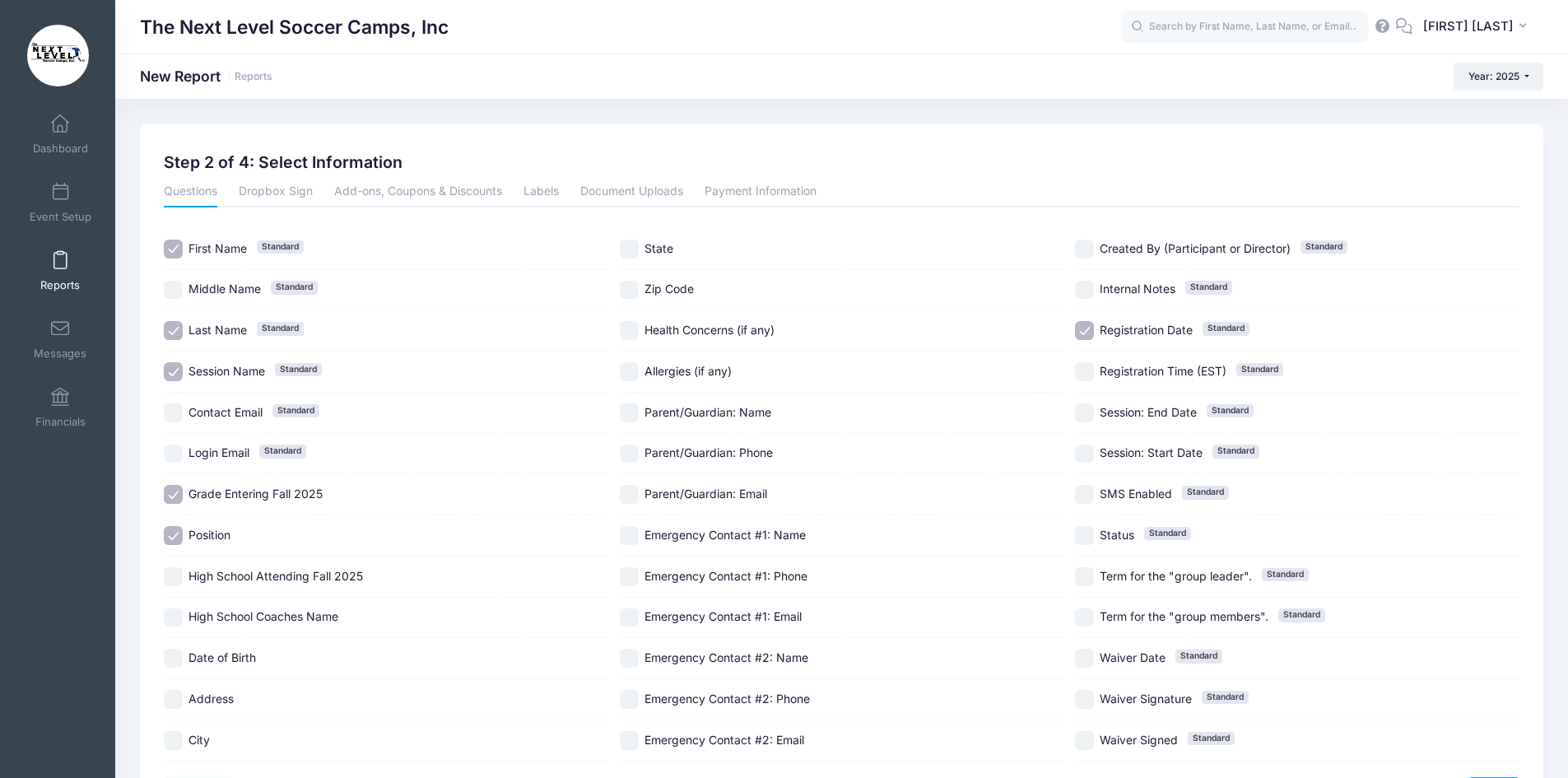 click on "High School Attending Fall 2025" at bounding box center [173, 576] 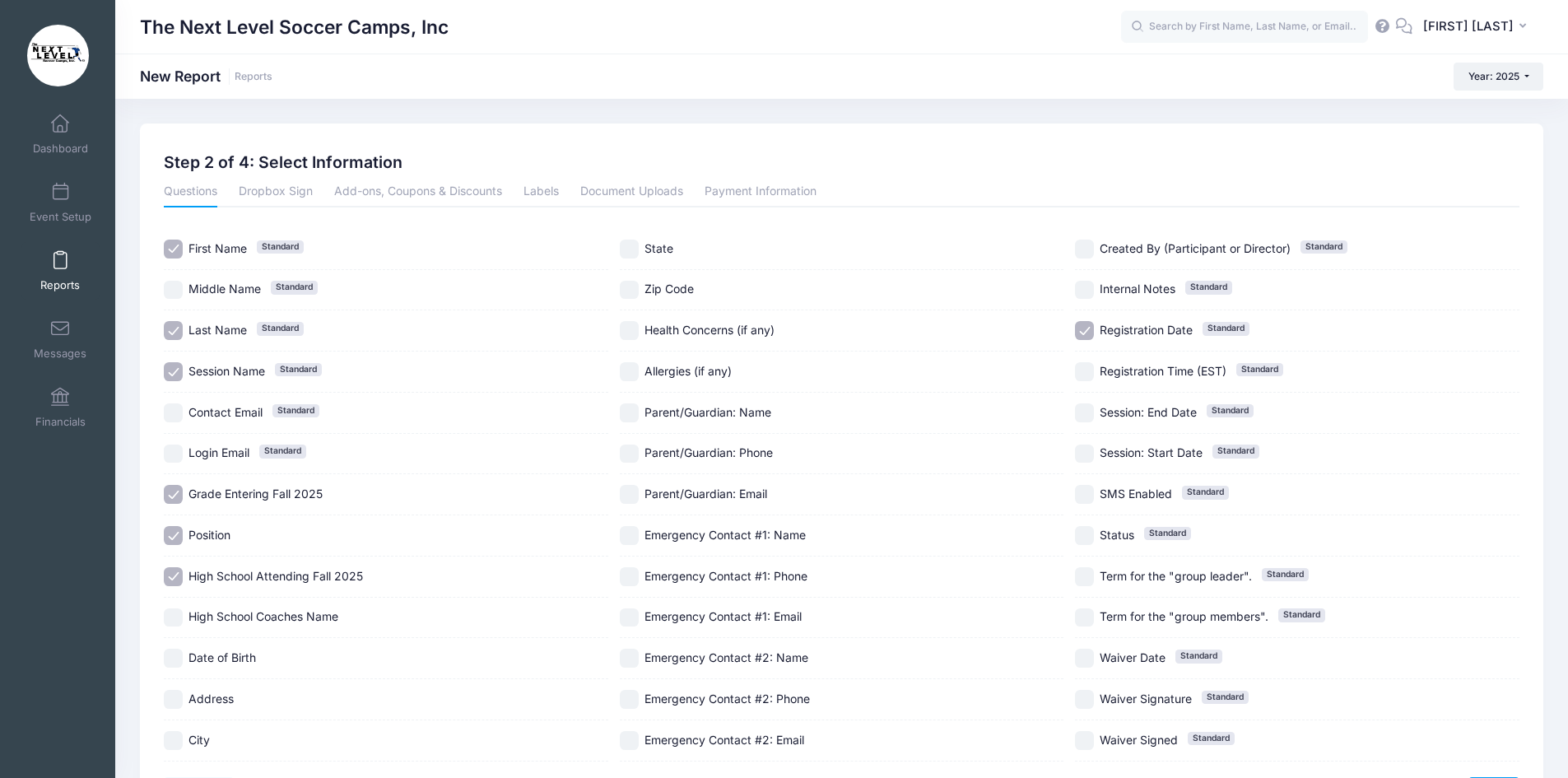 click on "Registration Time (EST) Standard" at bounding box center (1084, 371) 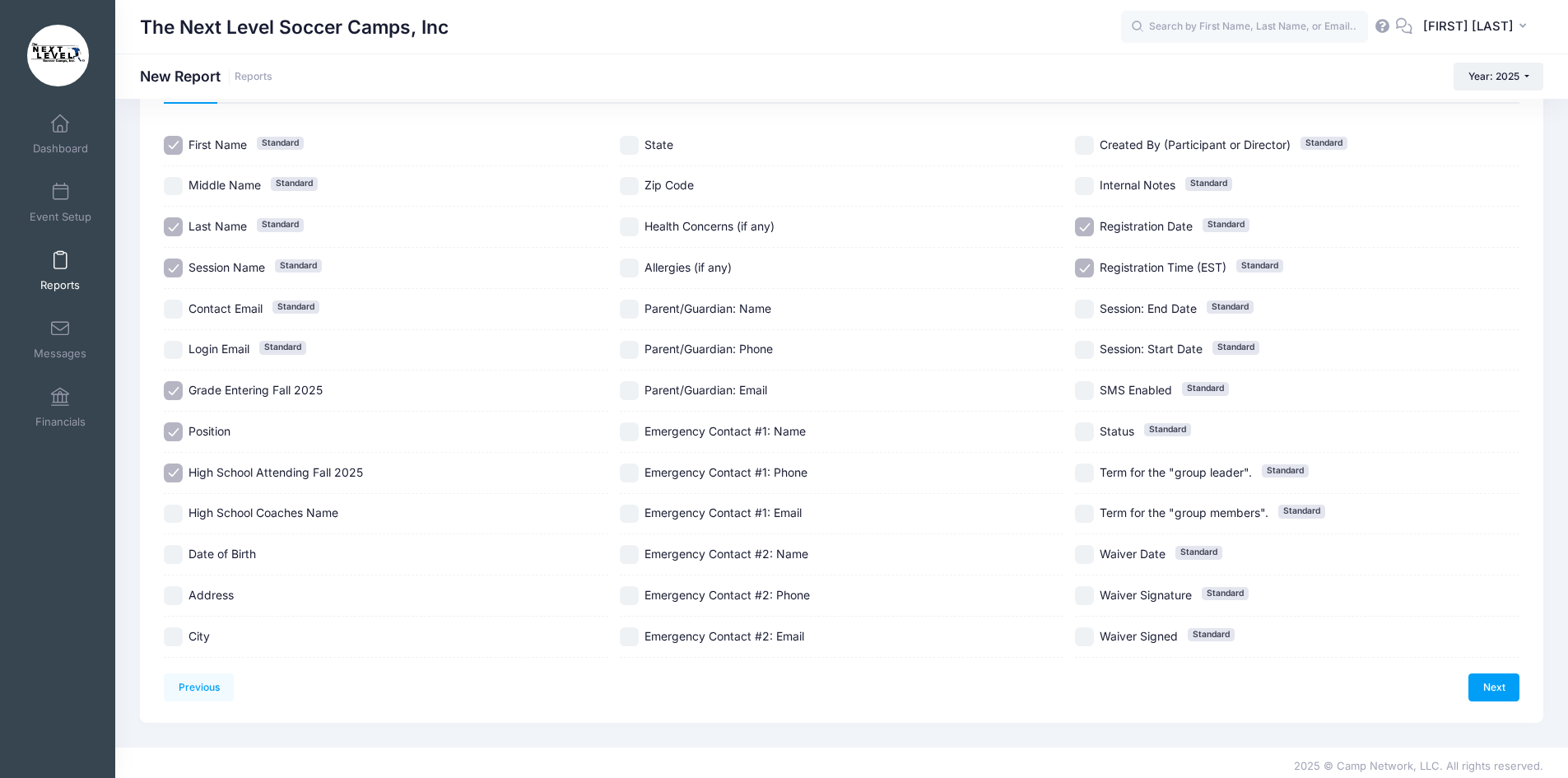 scroll, scrollTop: 111, scrollLeft: 0, axis: vertical 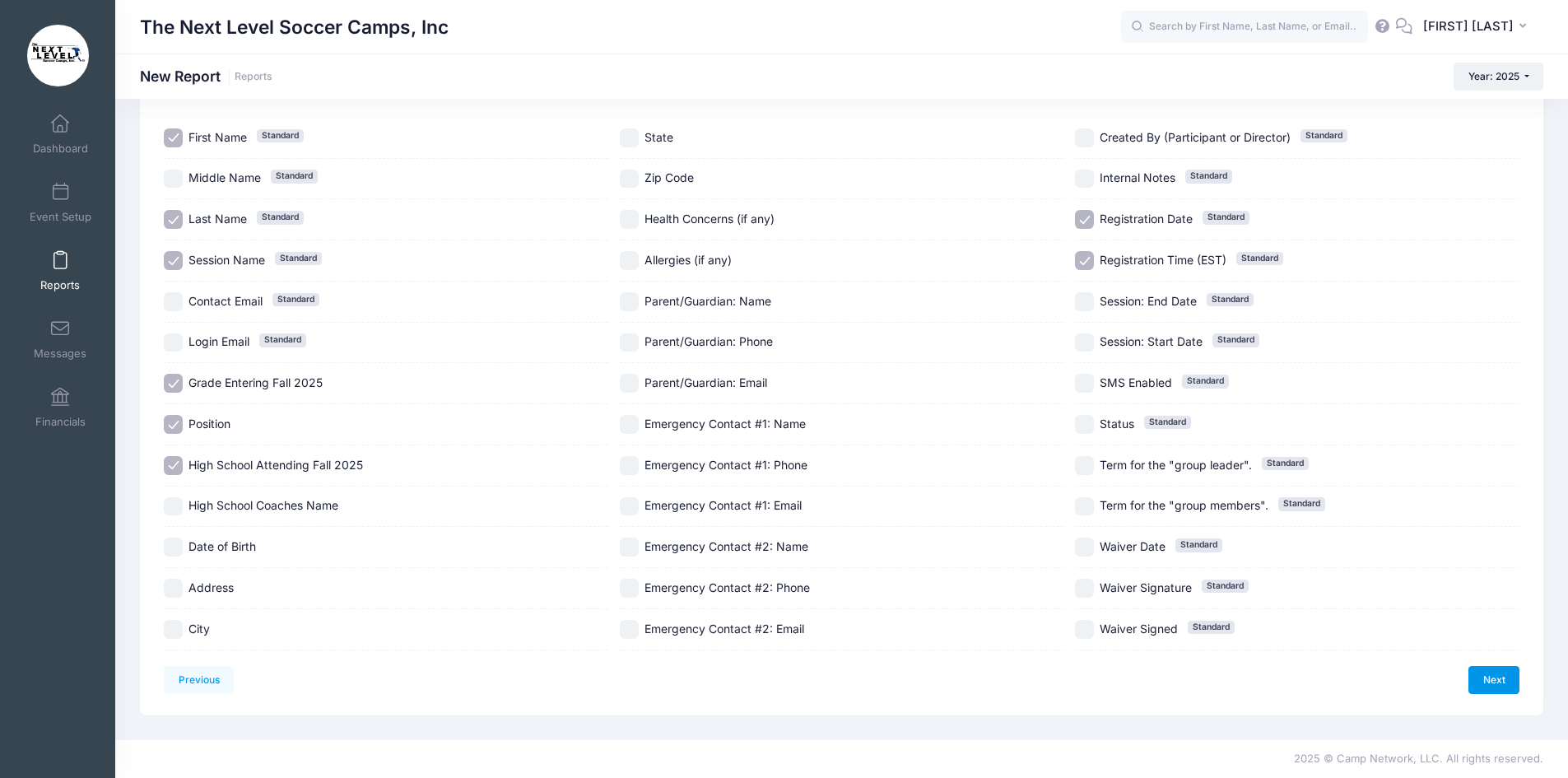 click on "Next" at bounding box center [1494, 680] 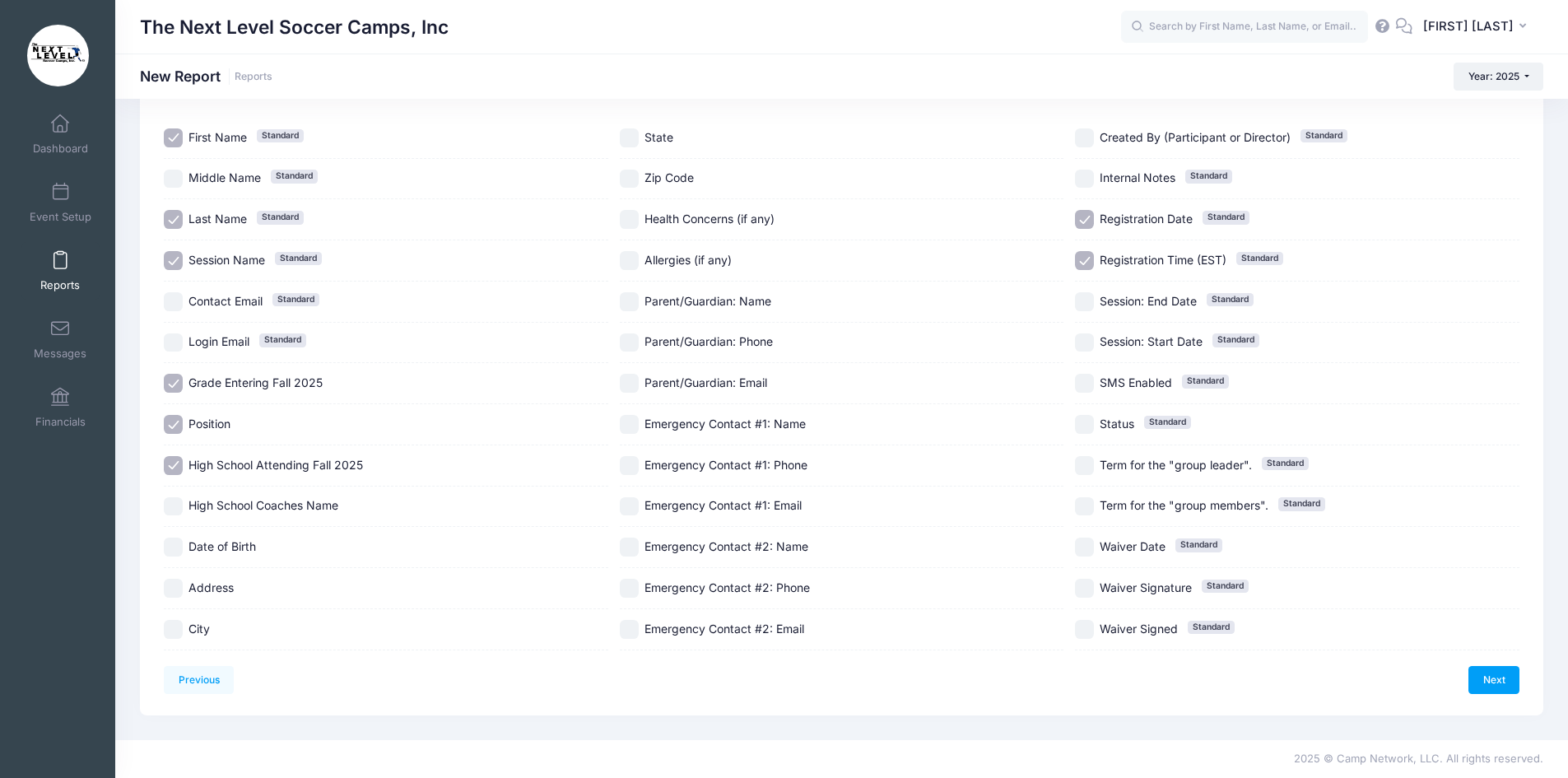 scroll, scrollTop: 0, scrollLeft: 0, axis: both 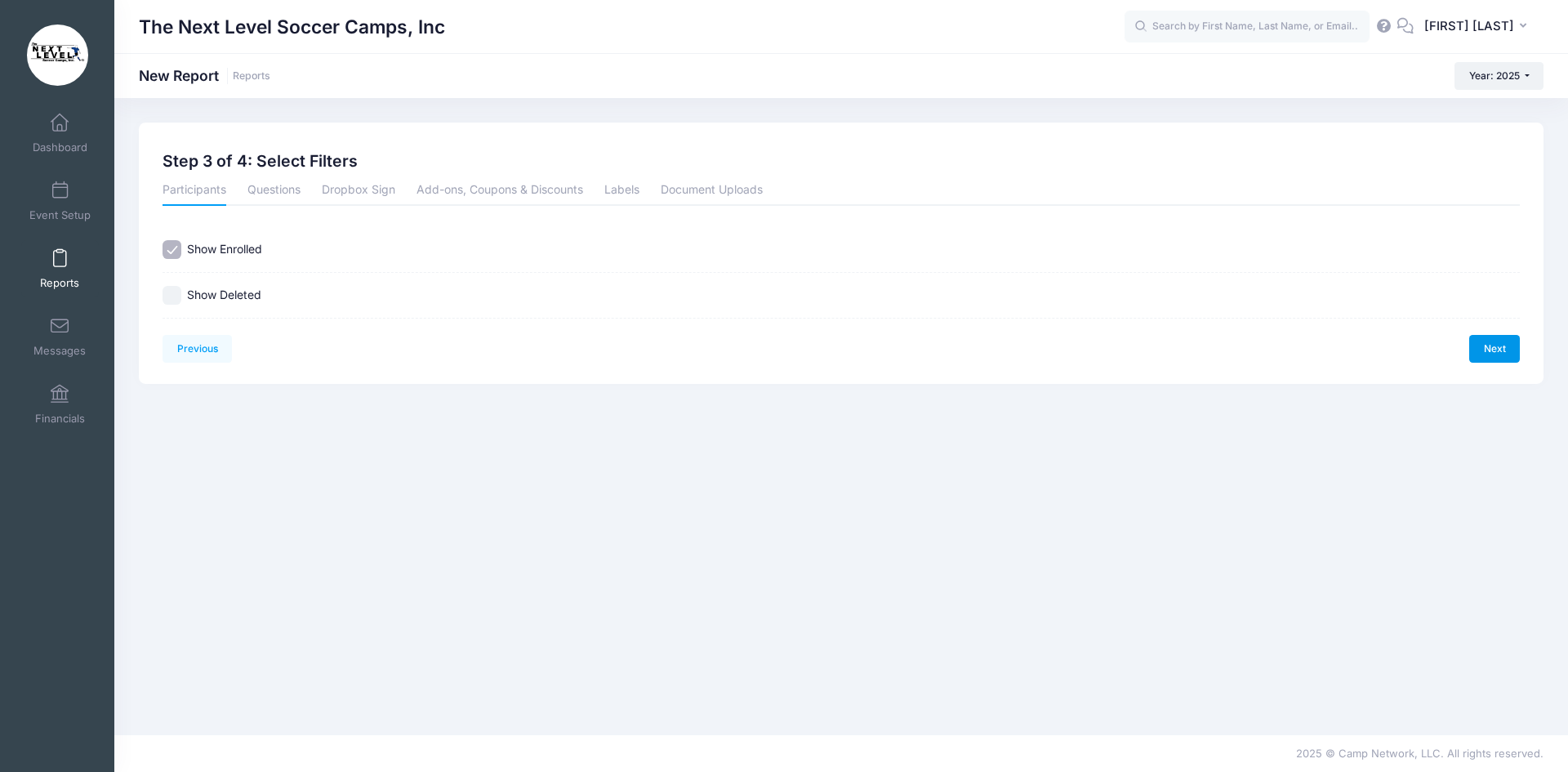 click on "Next" at bounding box center [1494, 349] 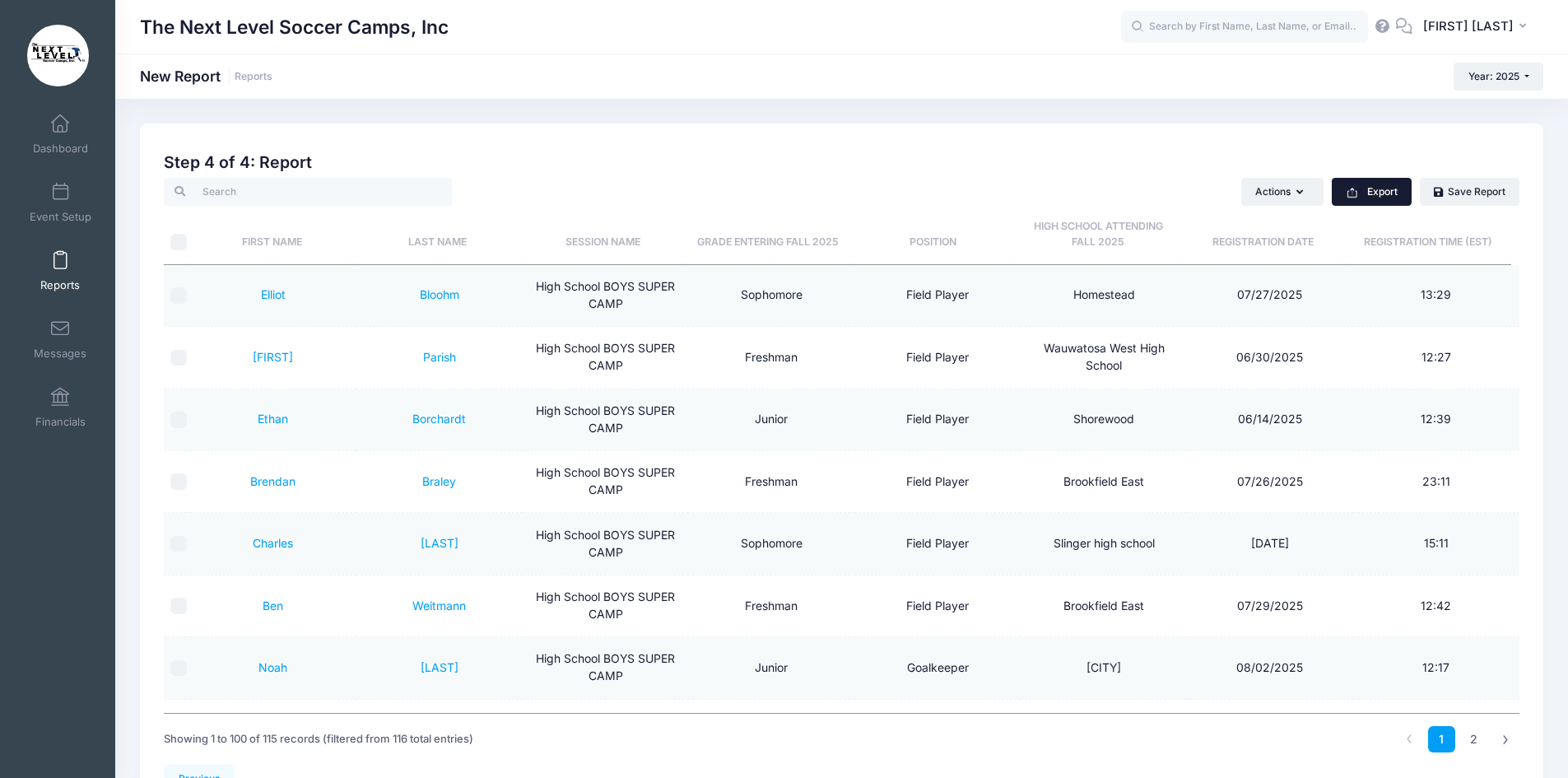 click on "Export" at bounding box center (1371, 192) 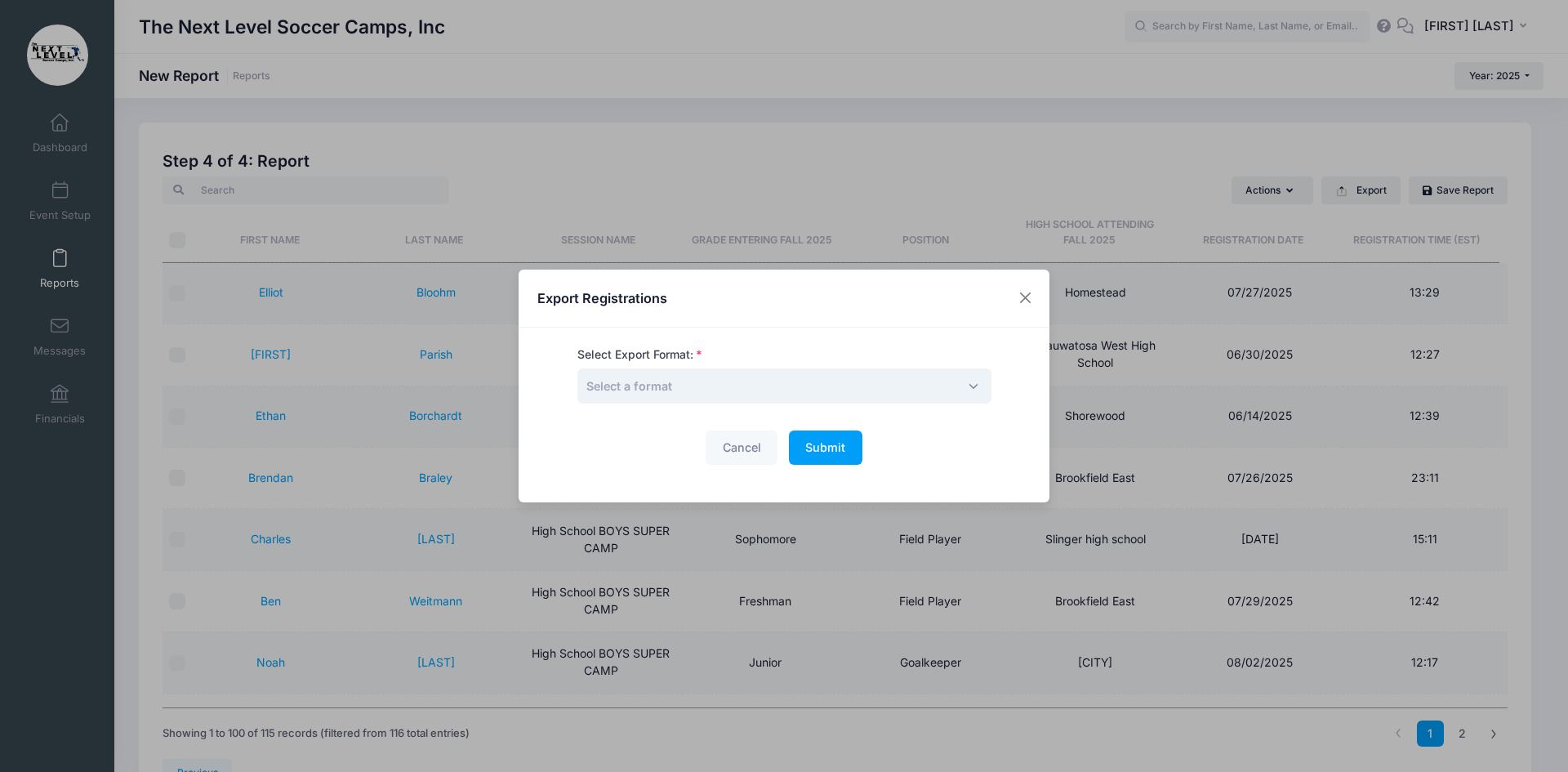 click on "Select a format" at bounding box center [629, 386] 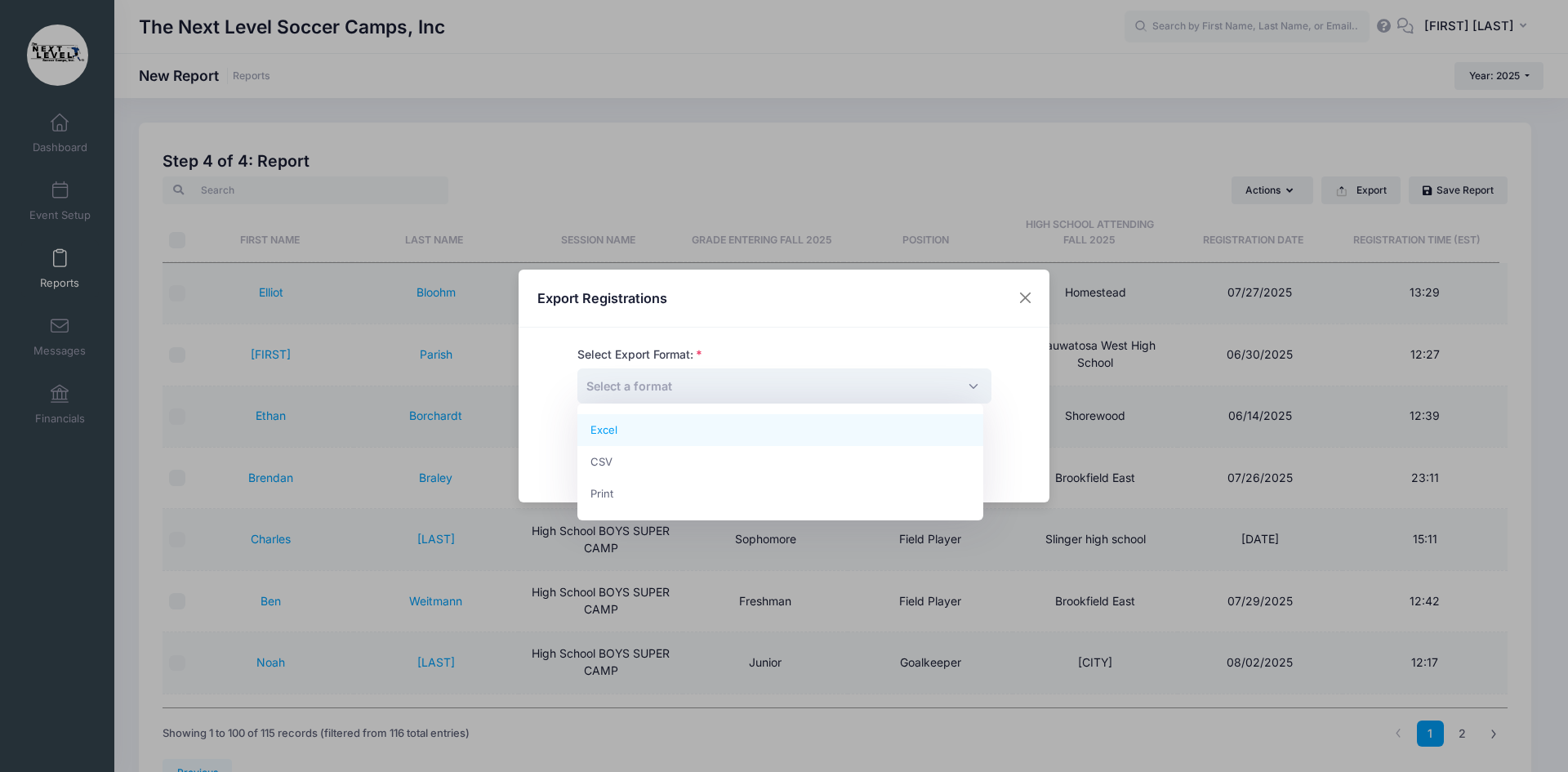 select on "excel" 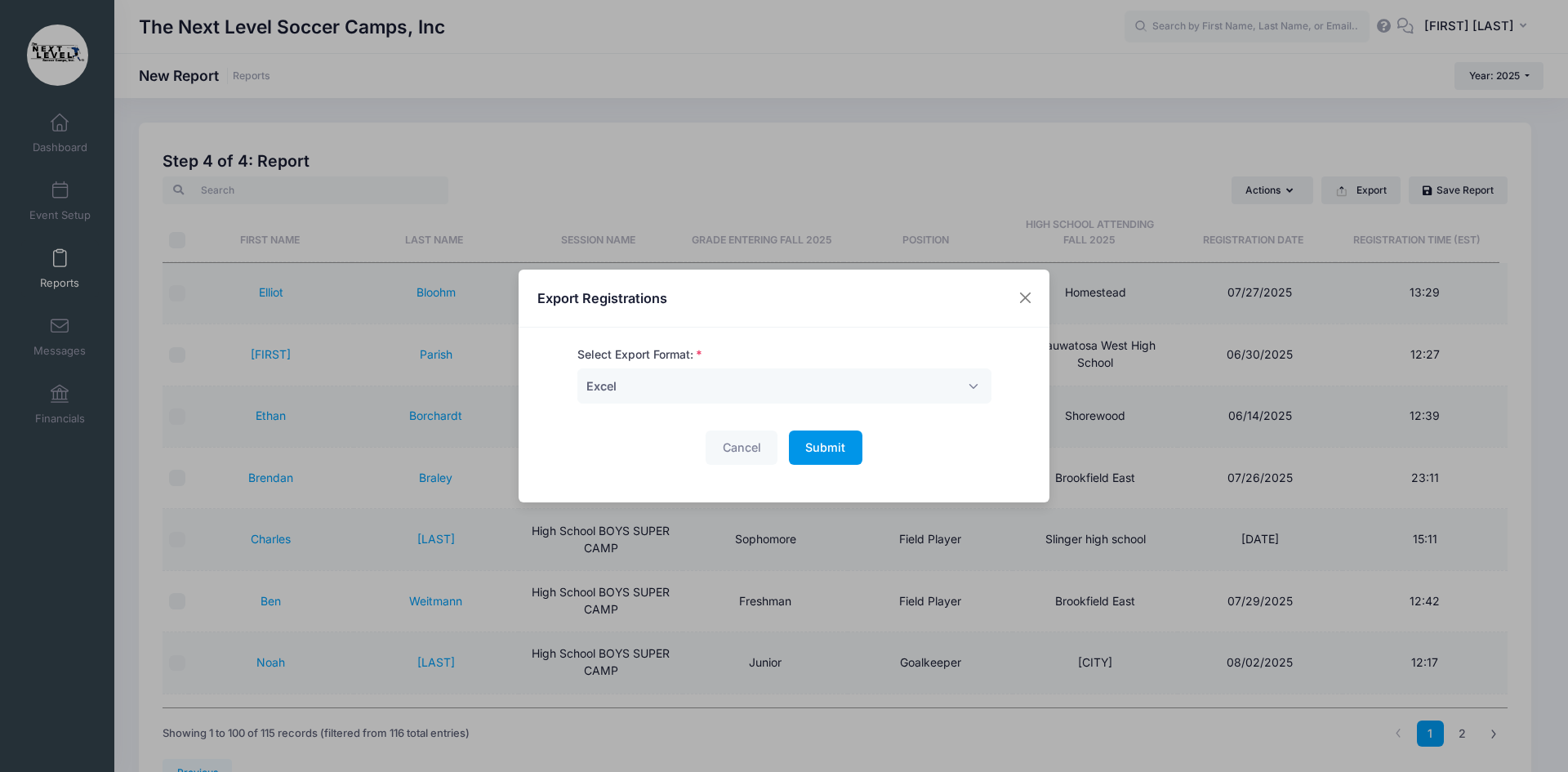 click on "Submit
Please wait..." at bounding box center (826, 448) 